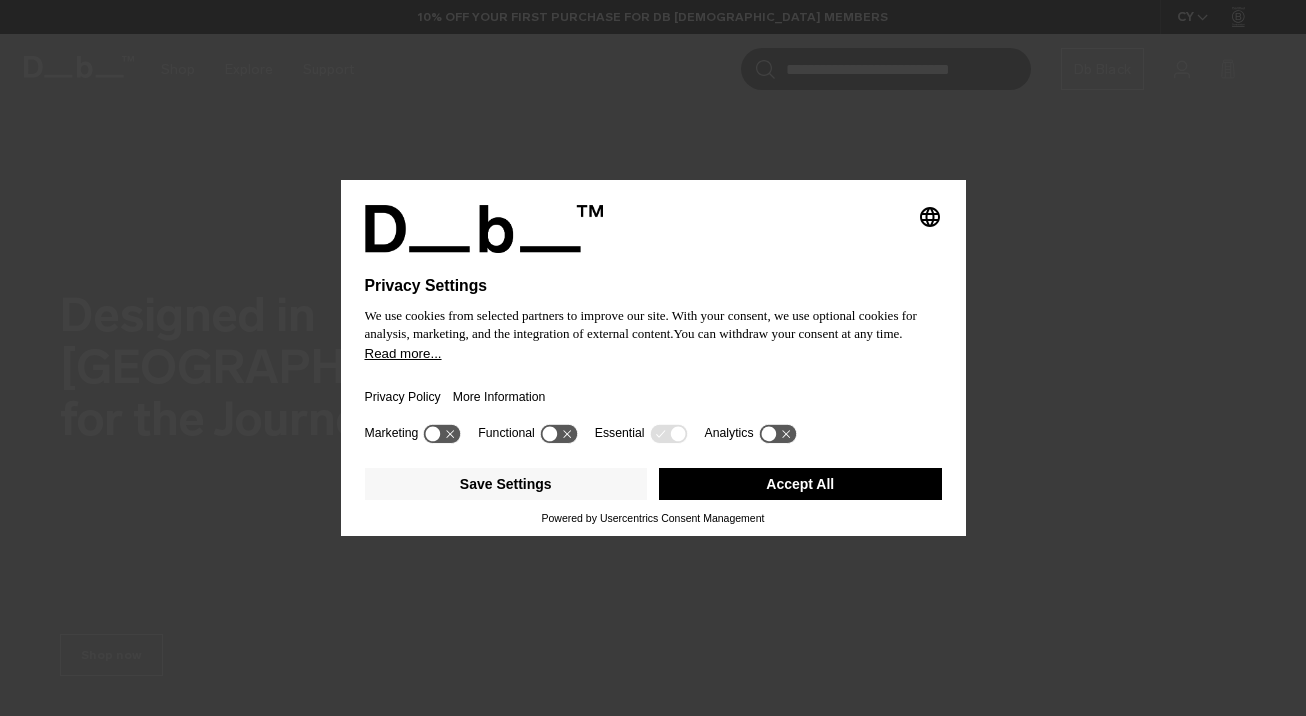 scroll, scrollTop: 0, scrollLeft: 0, axis: both 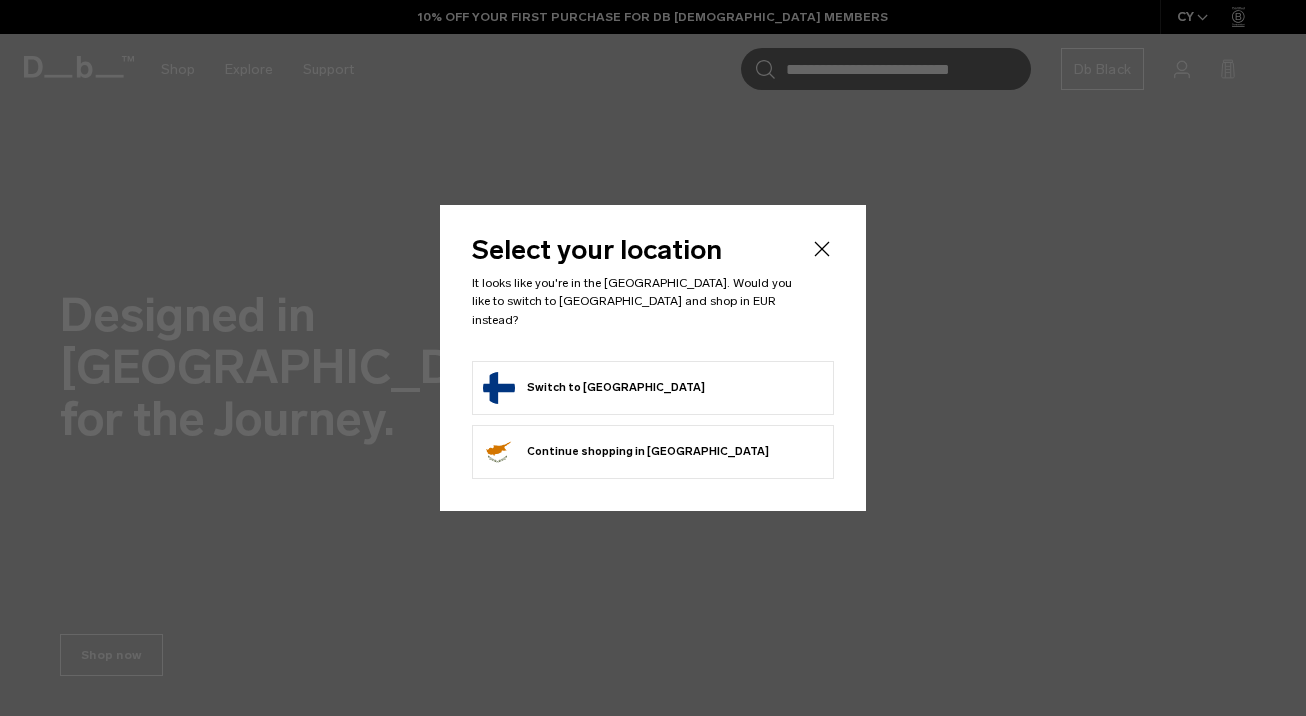 click on "Switch to Finland" at bounding box center [594, 388] 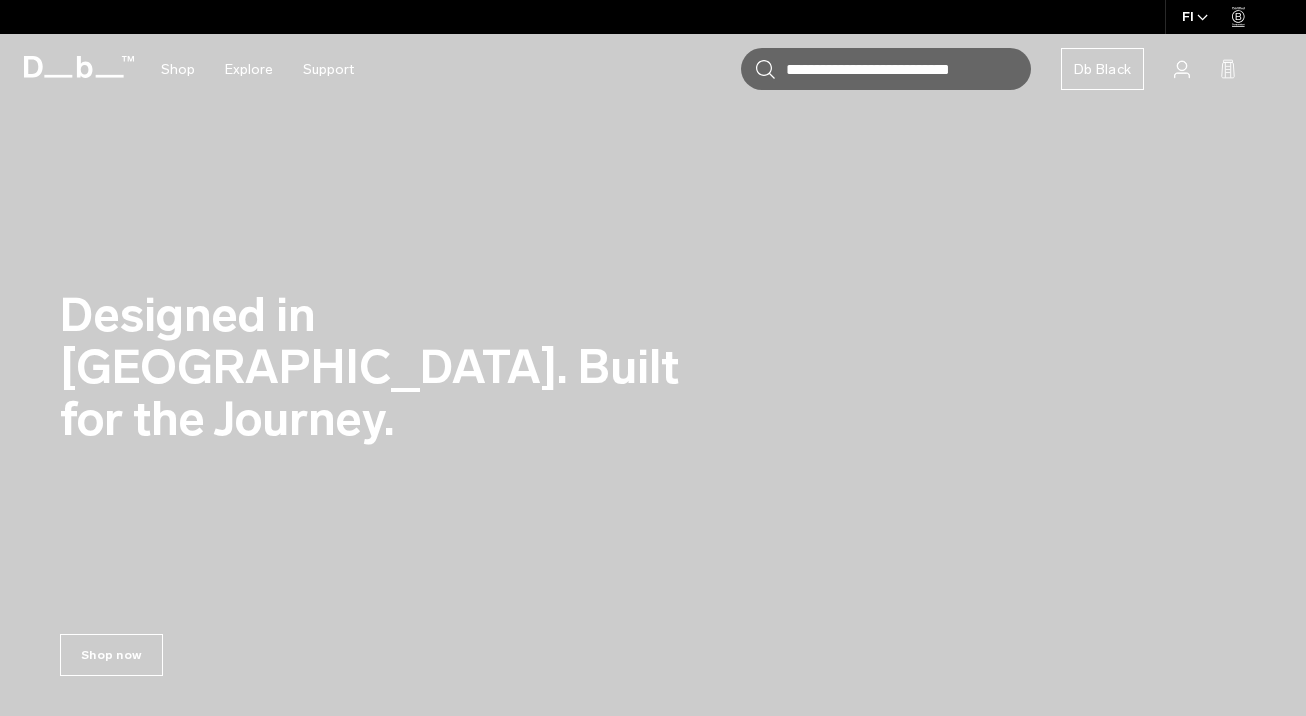 scroll, scrollTop: 0, scrollLeft: 0, axis: both 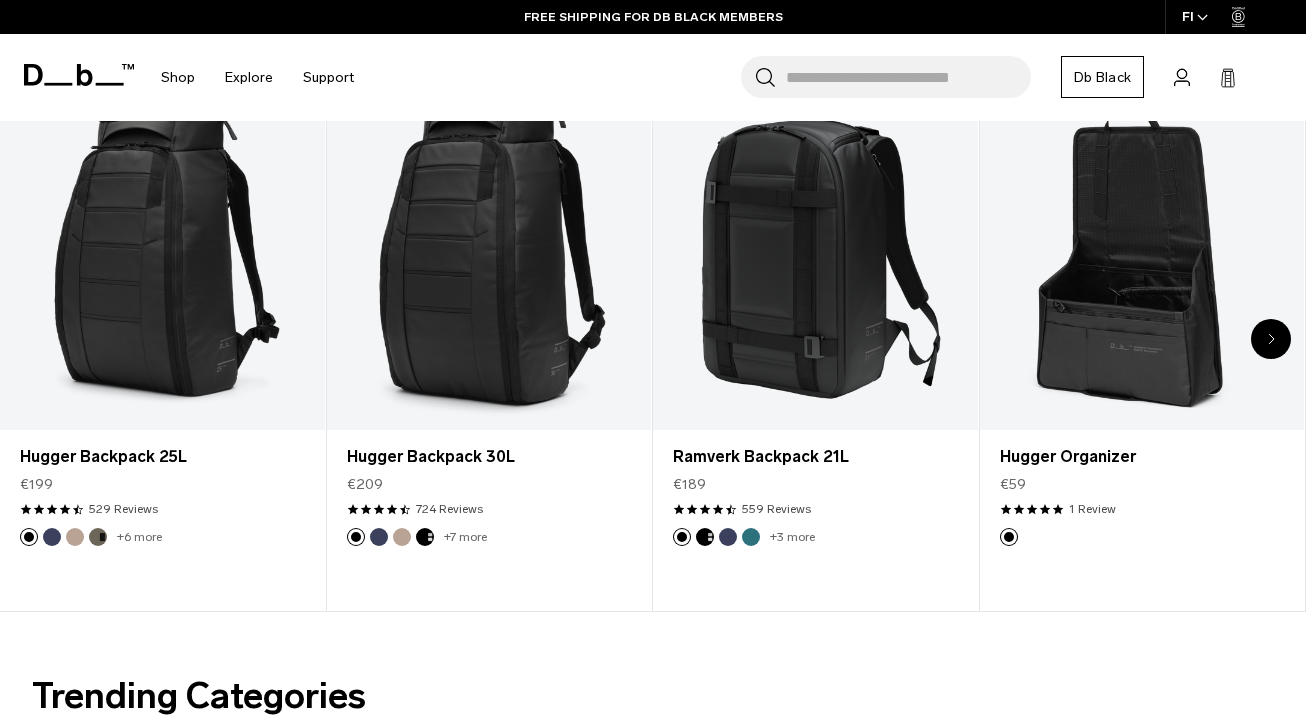click at bounding box center (1271, 339) 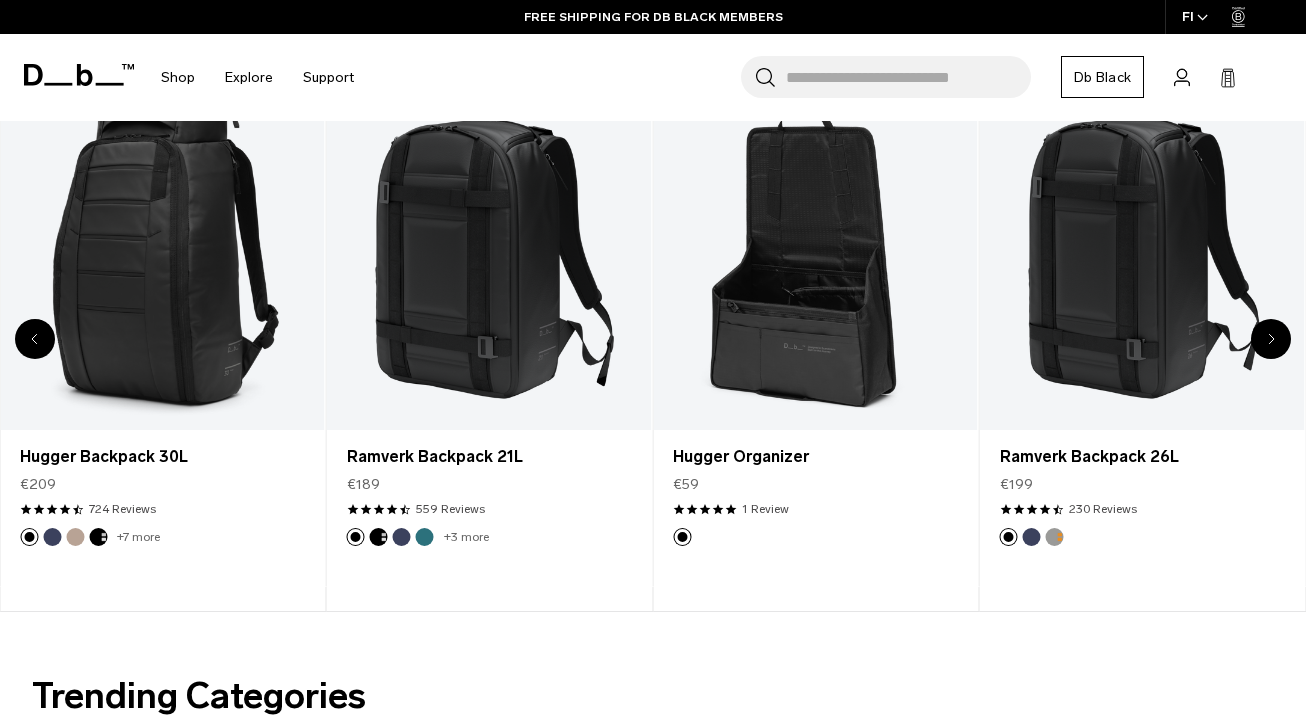 click at bounding box center (1271, 339) 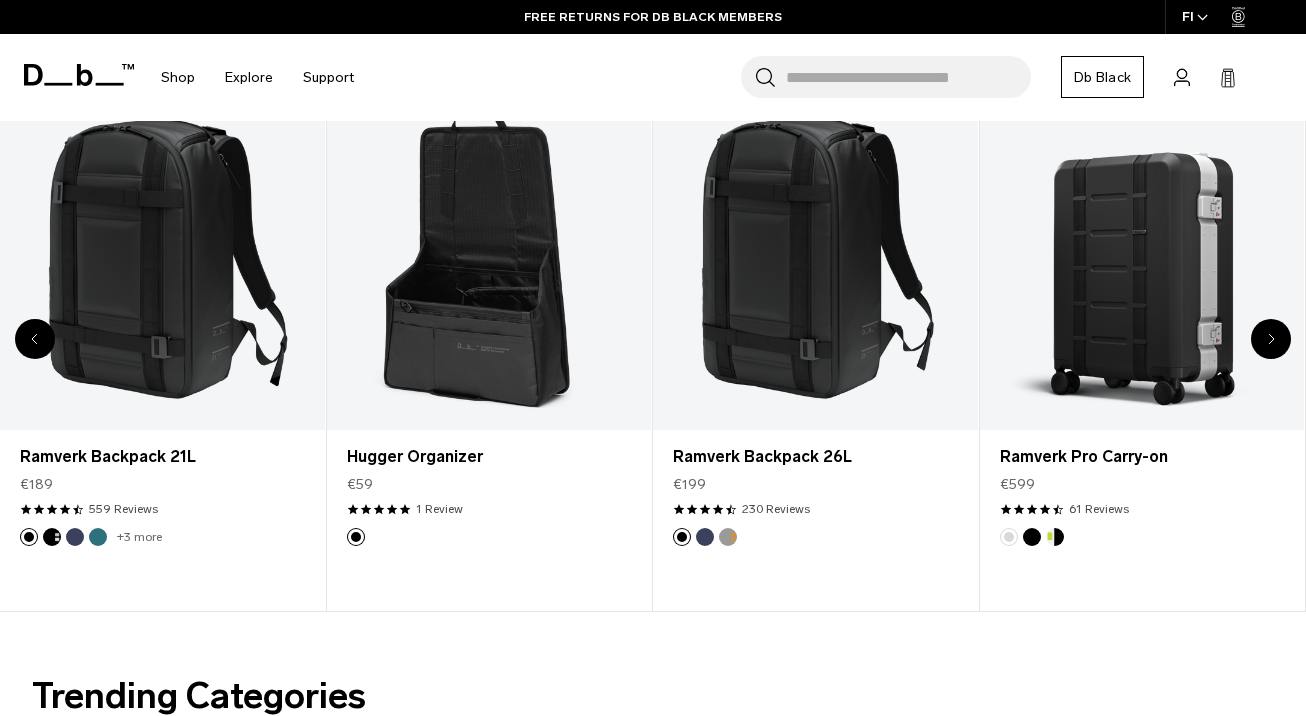 click at bounding box center [1271, 339] 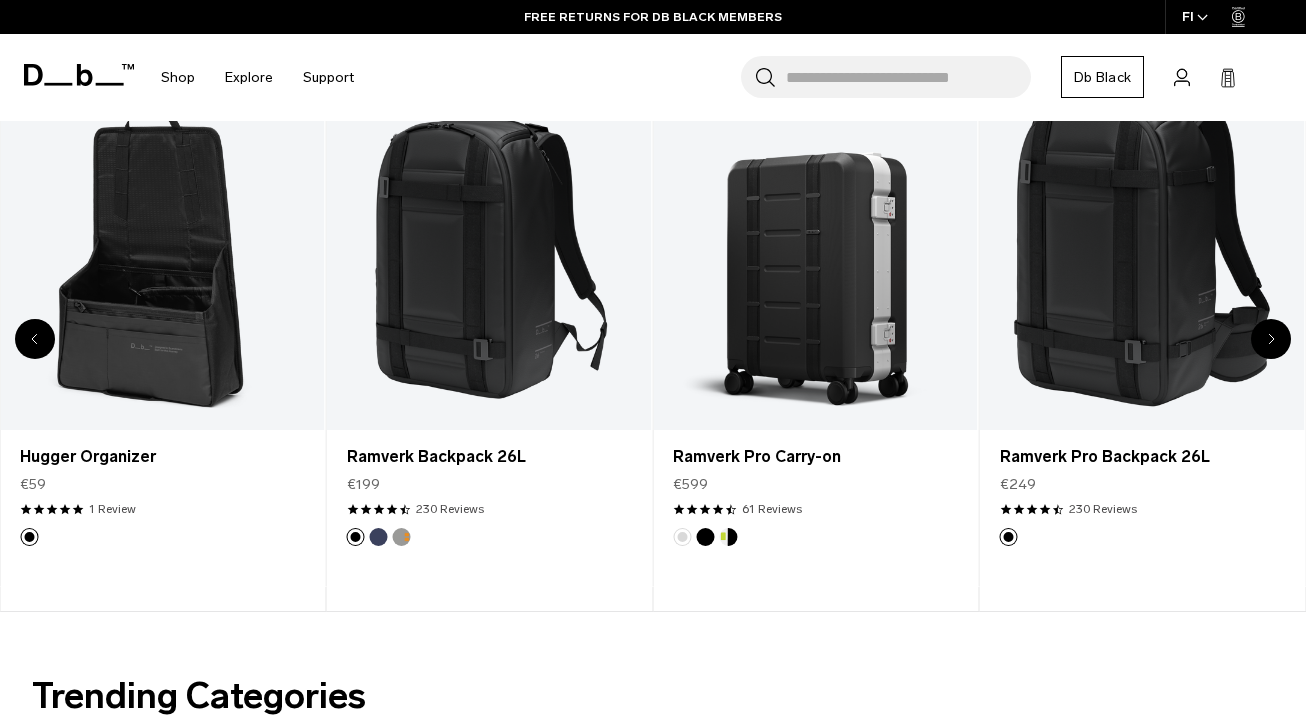 click at bounding box center [35, 339] 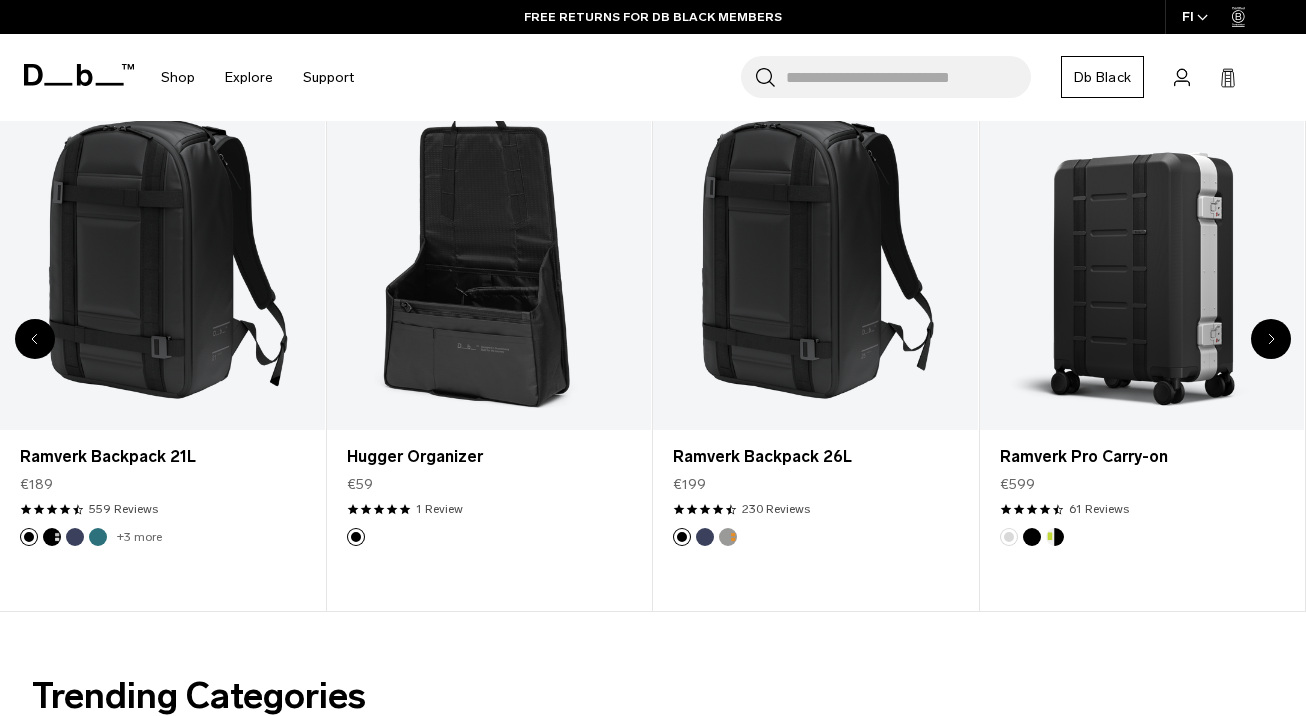 click at bounding box center [35, 339] 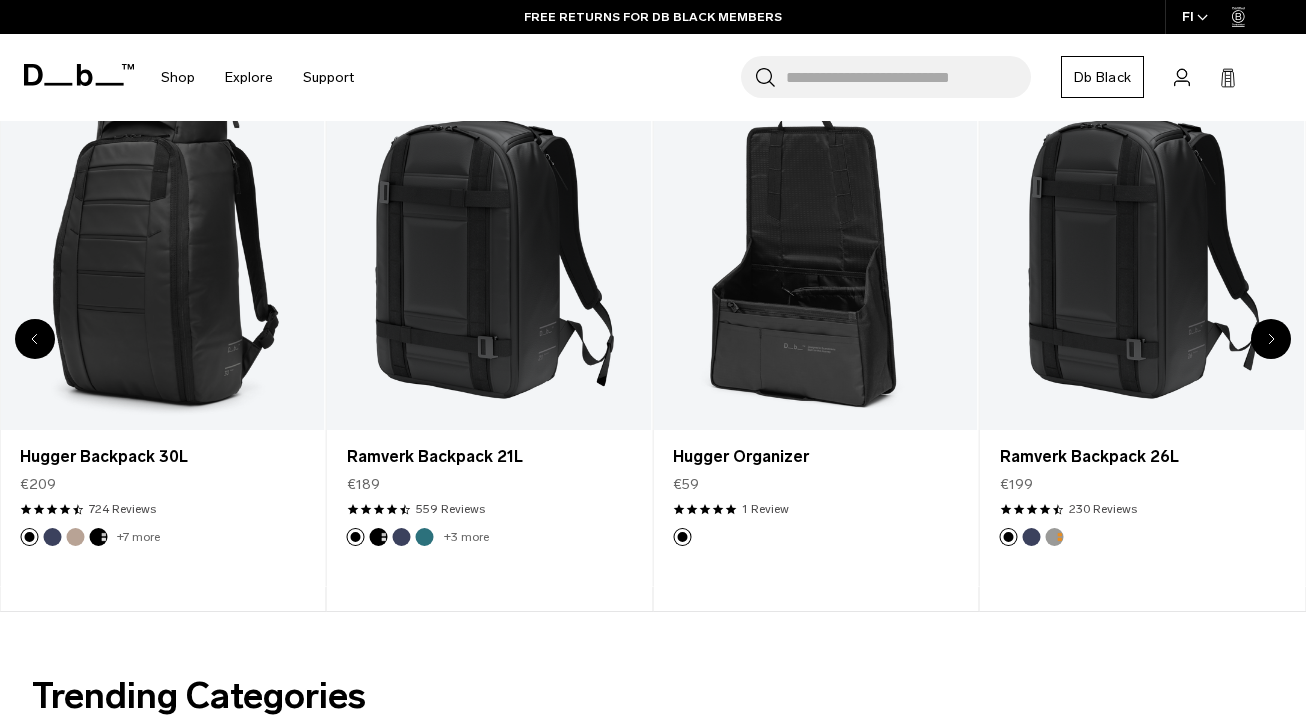 click at bounding box center [35, 339] 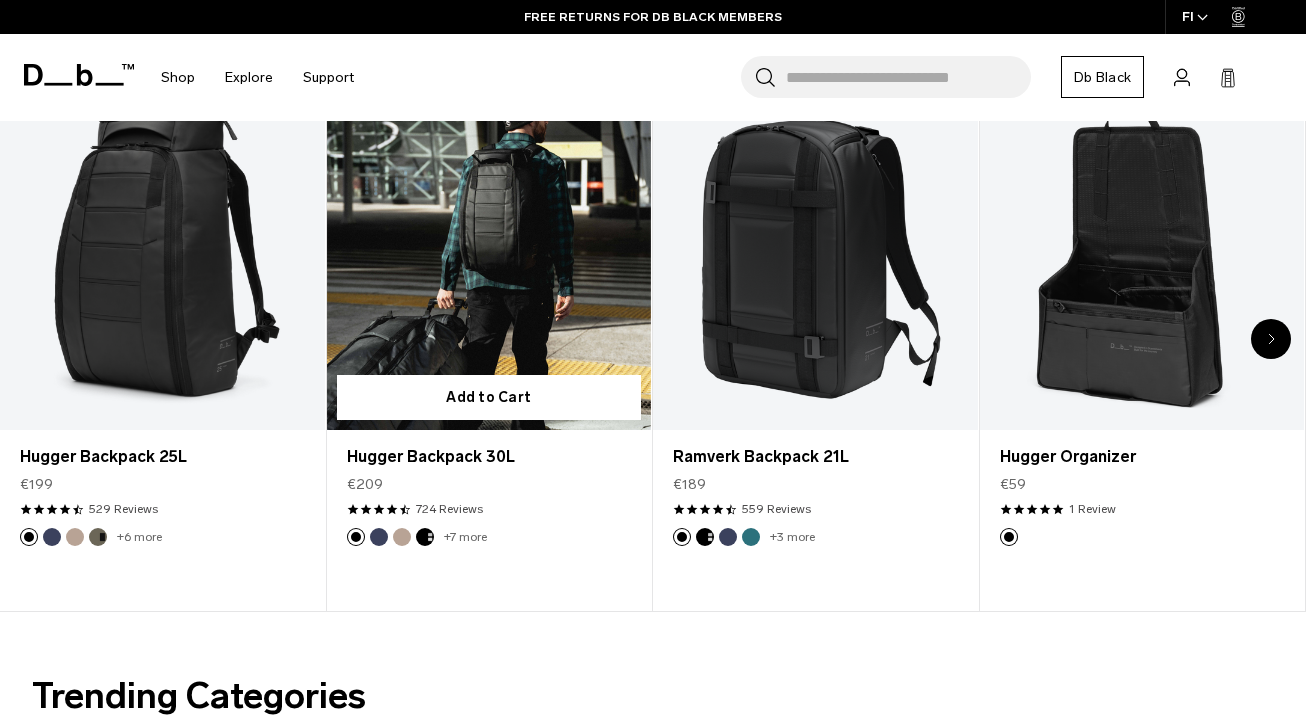click at bounding box center [489, 250] 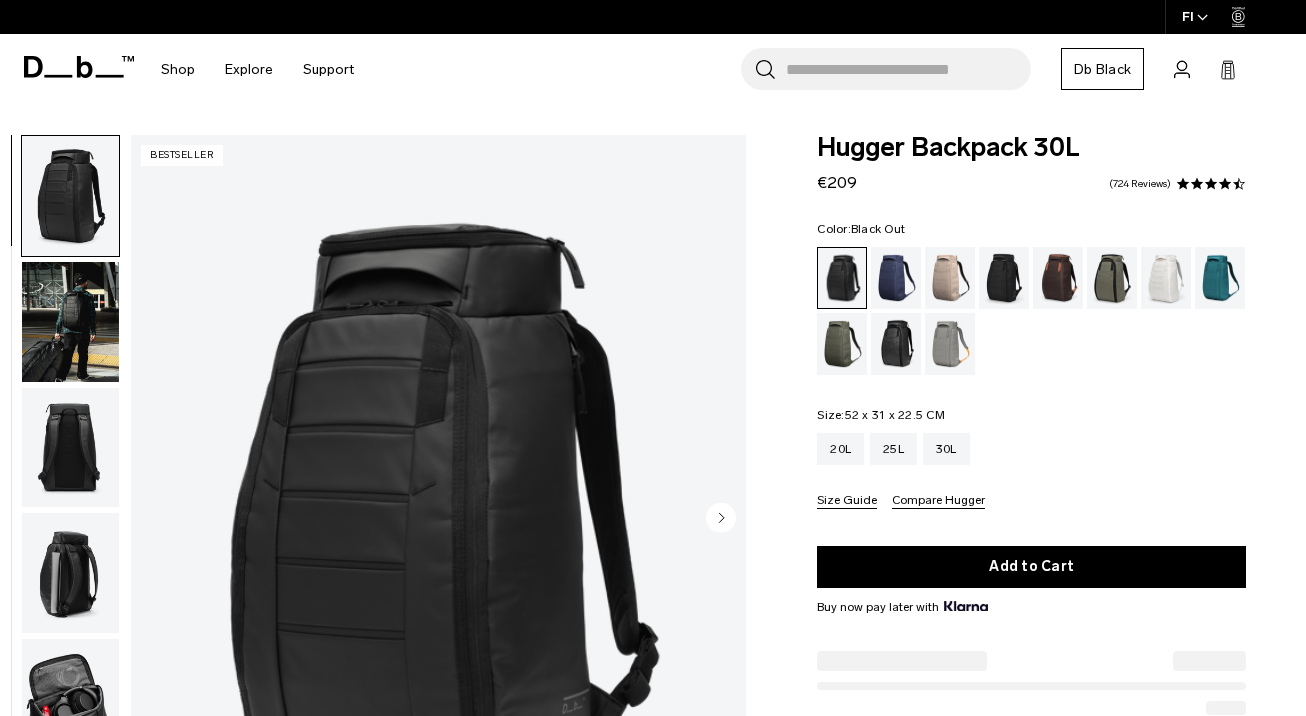 scroll, scrollTop: 177, scrollLeft: 0, axis: vertical 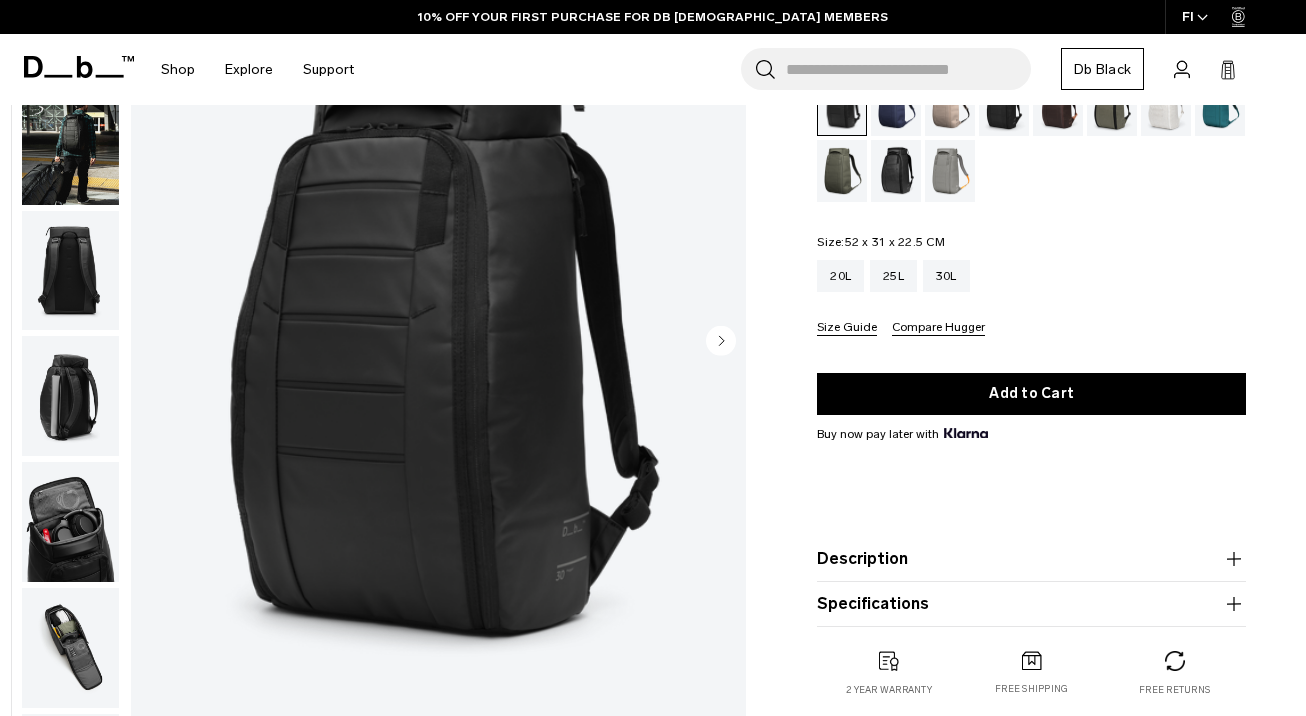 click 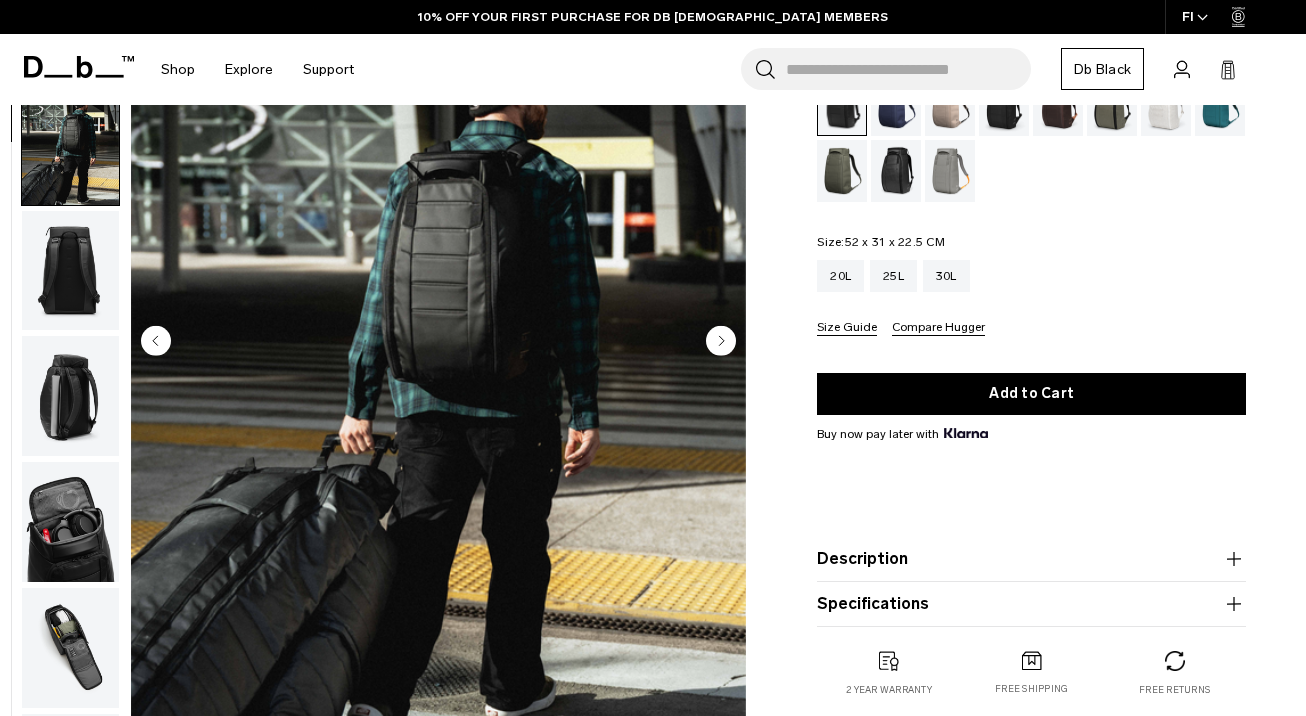 scroll, scrollTop: 127, scrollLeft: 0, axis: vertical 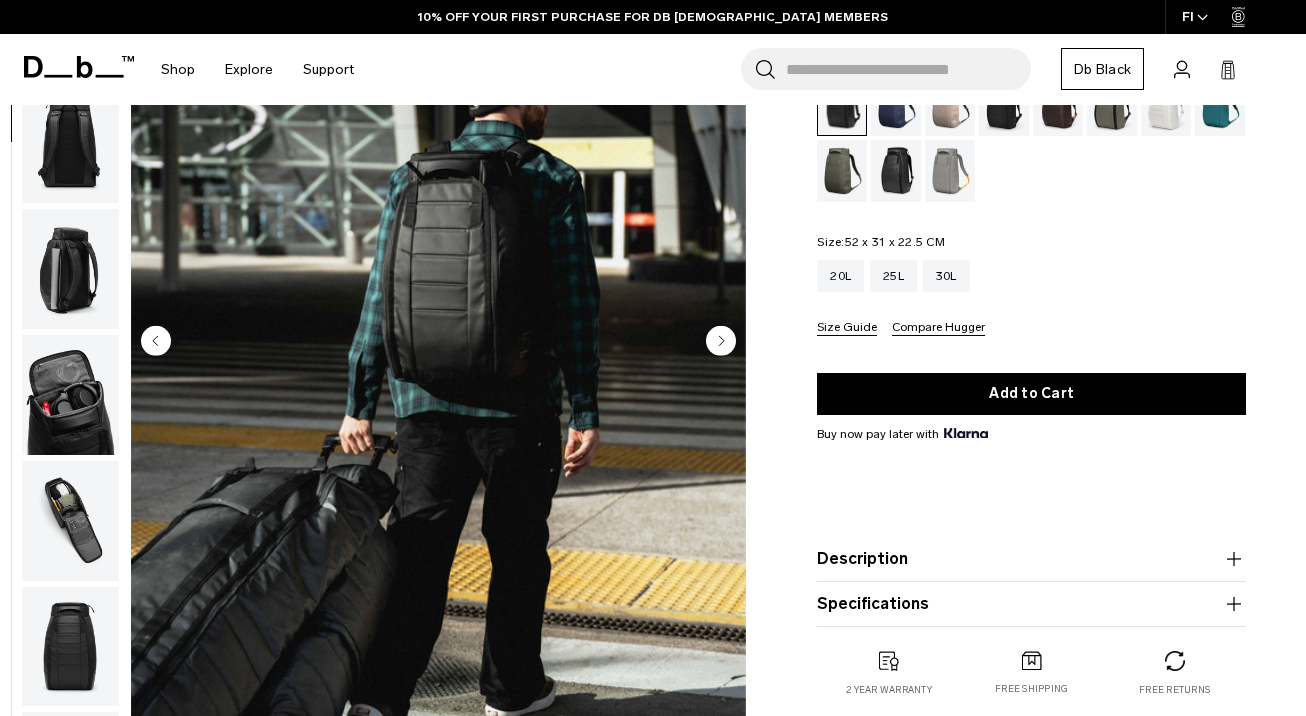 click 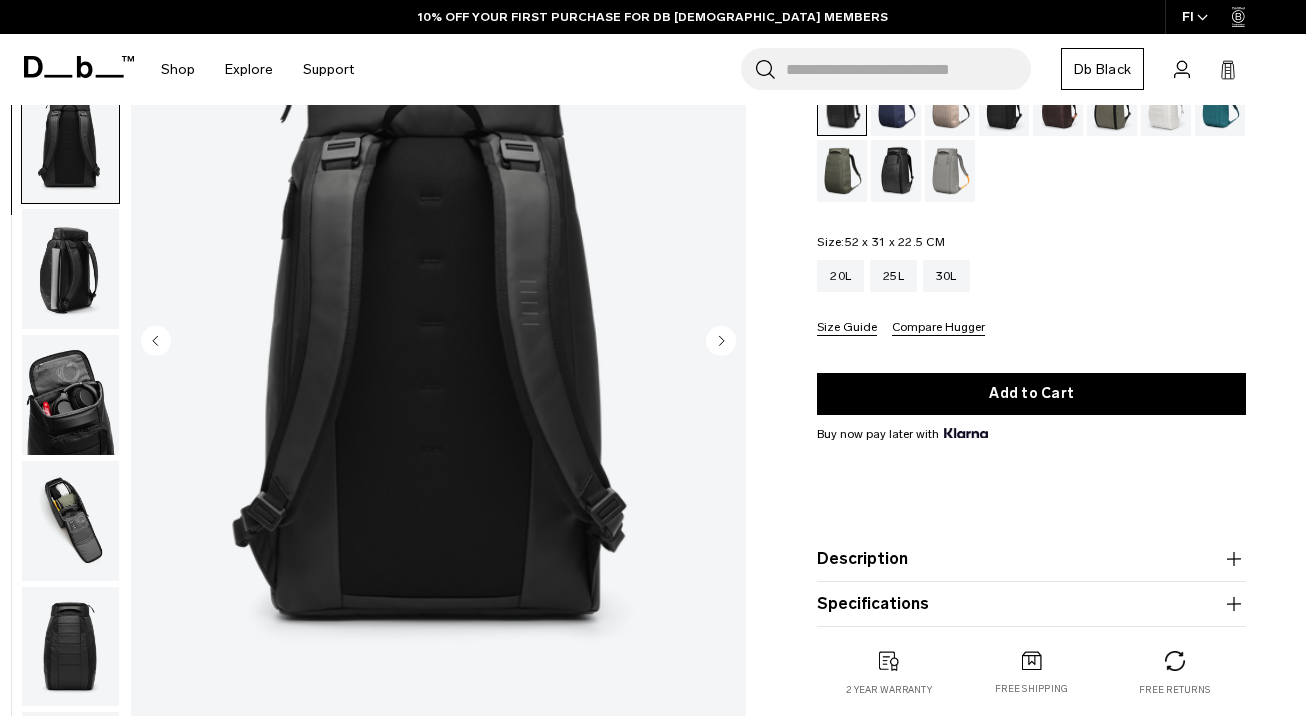 scroll, scrollTop: 254, scrollLeft: 0, axis: vertical 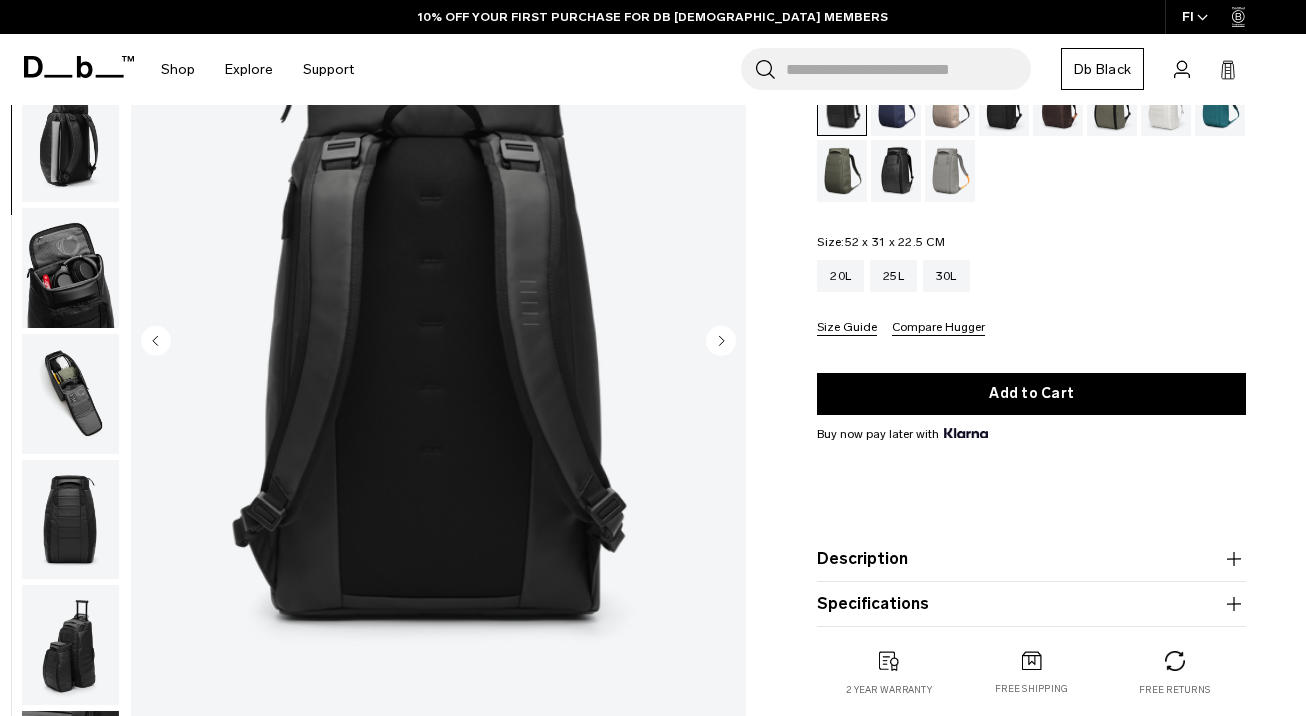 click 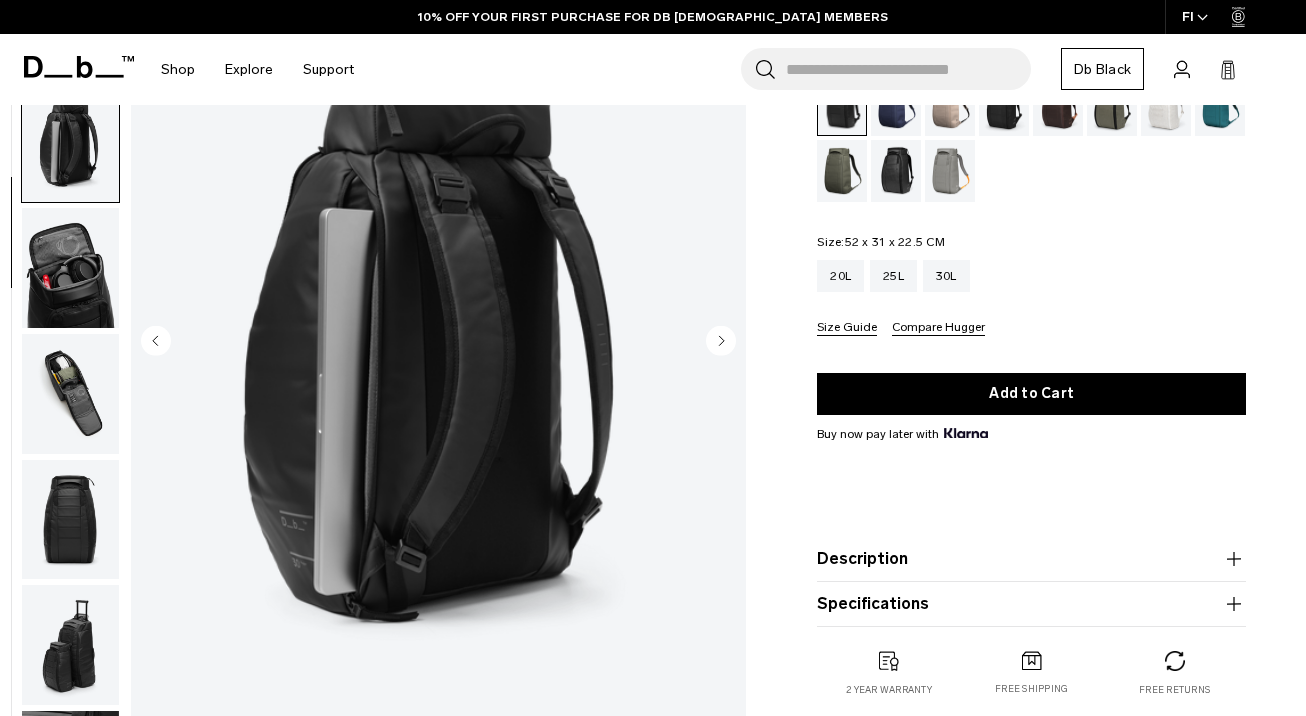 scroll, scrollTop: 382, scrollLeft: 0, axis: vertical 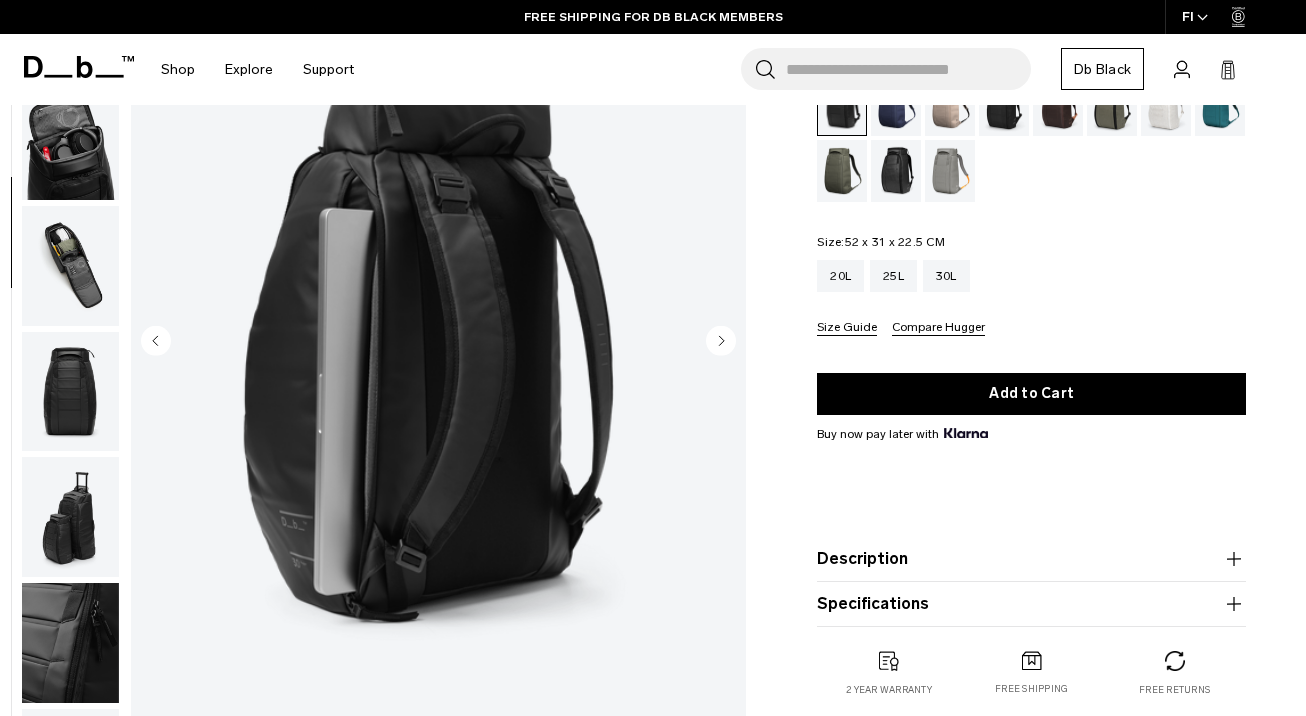 click 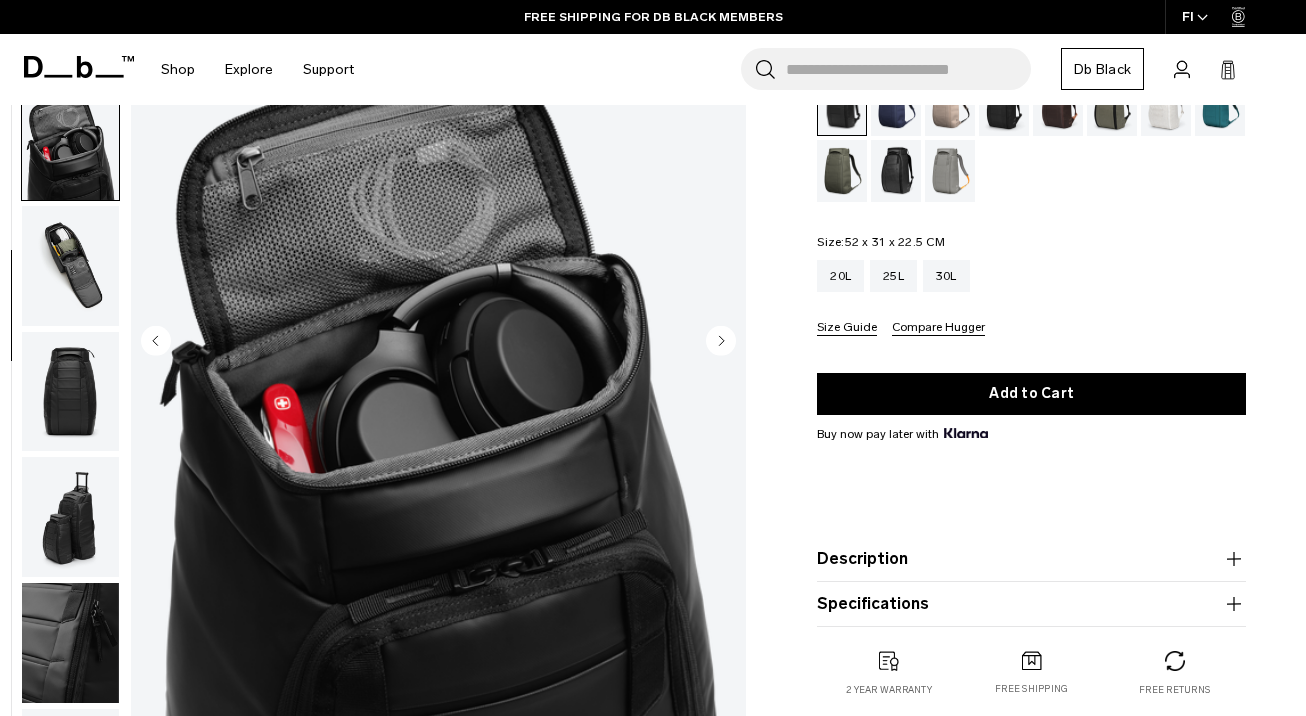scroll, scrollTop: 499, scrollLeft: 0, axis: vertical 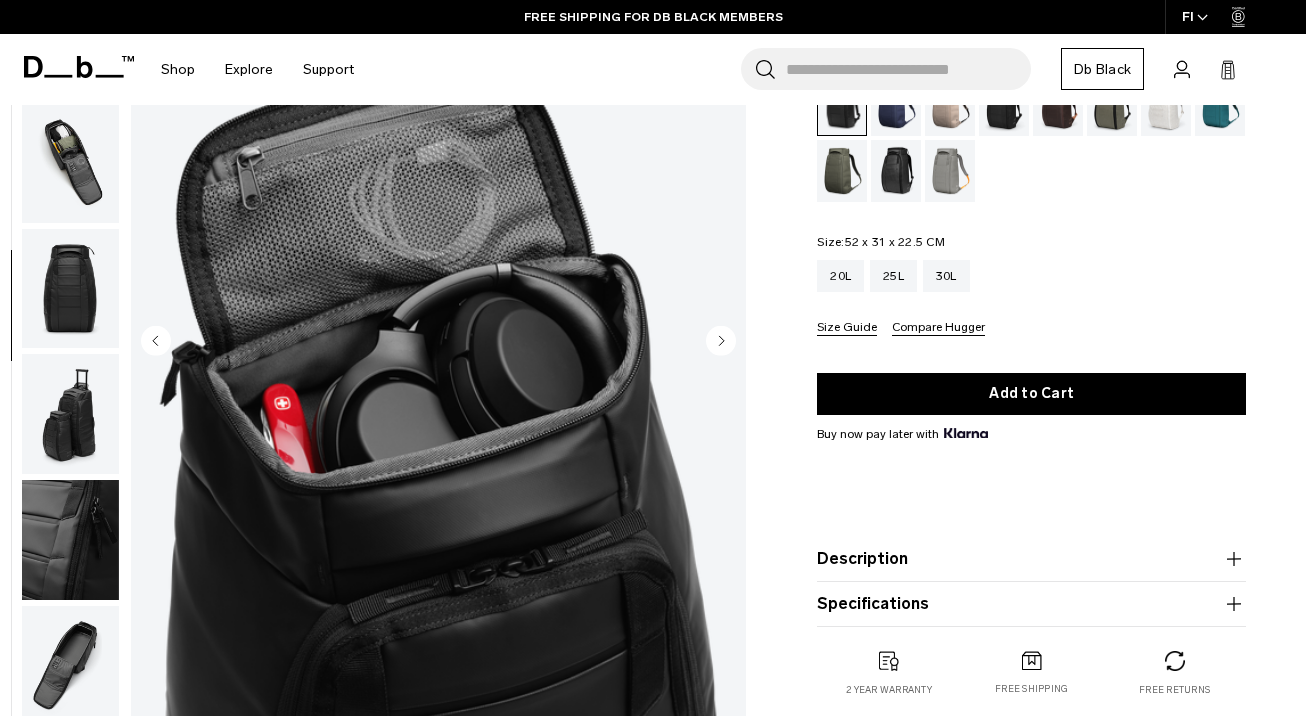 click 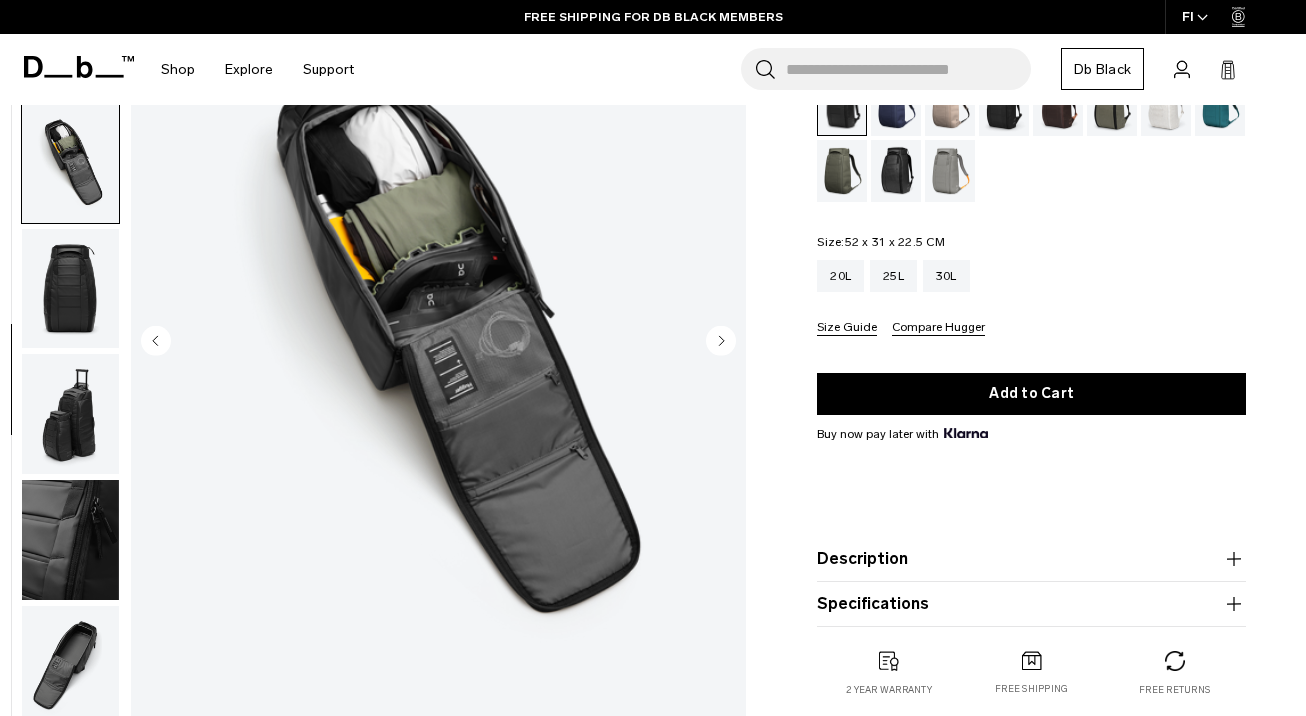 click 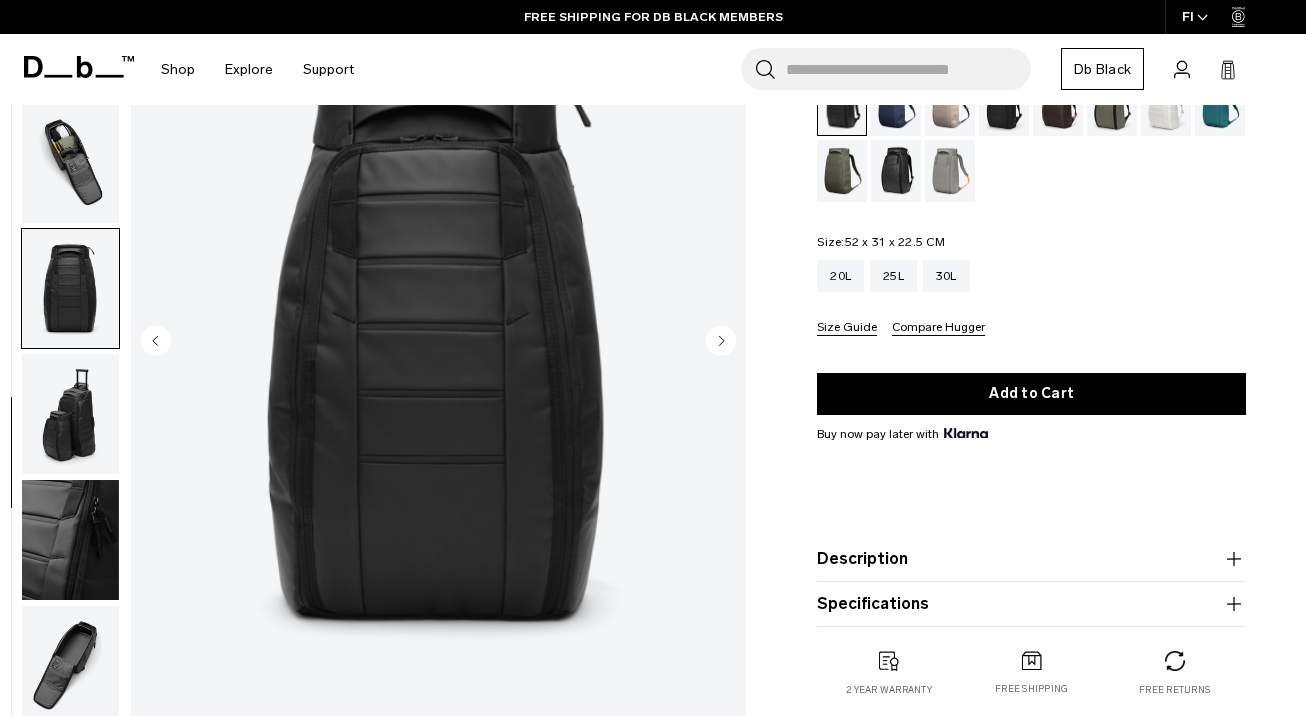 click 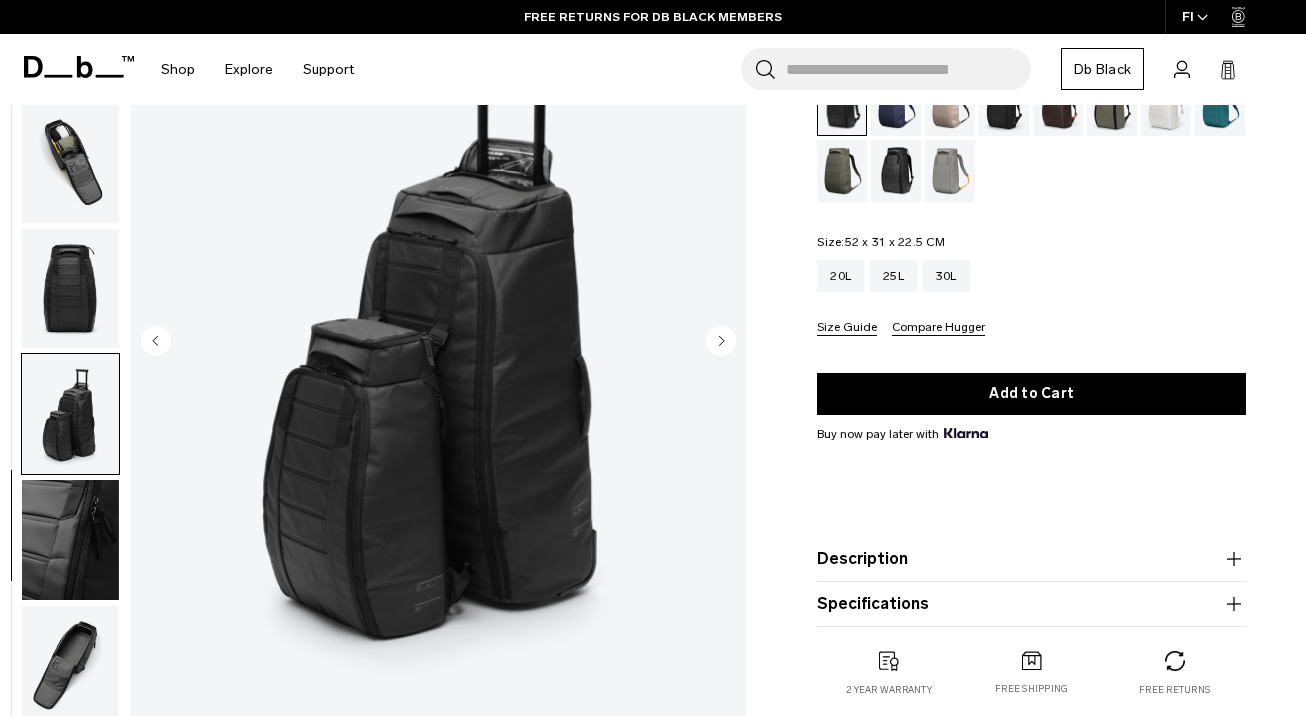 click 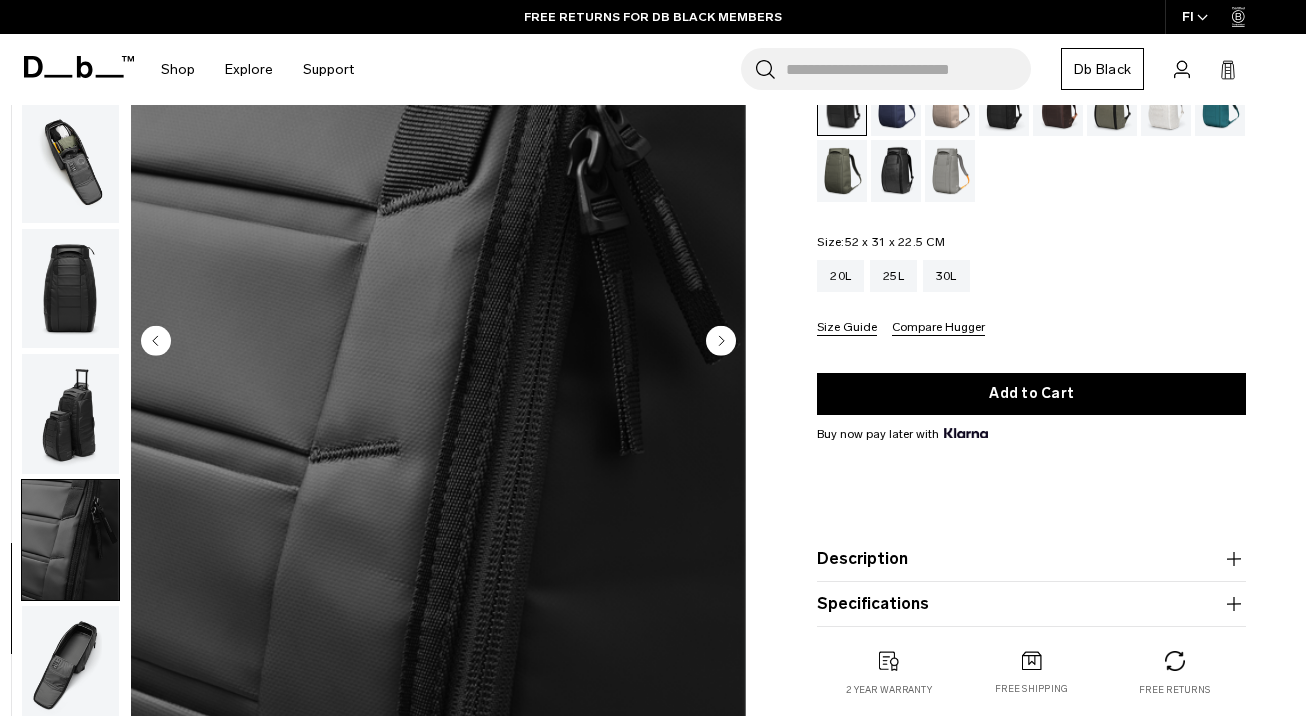 click 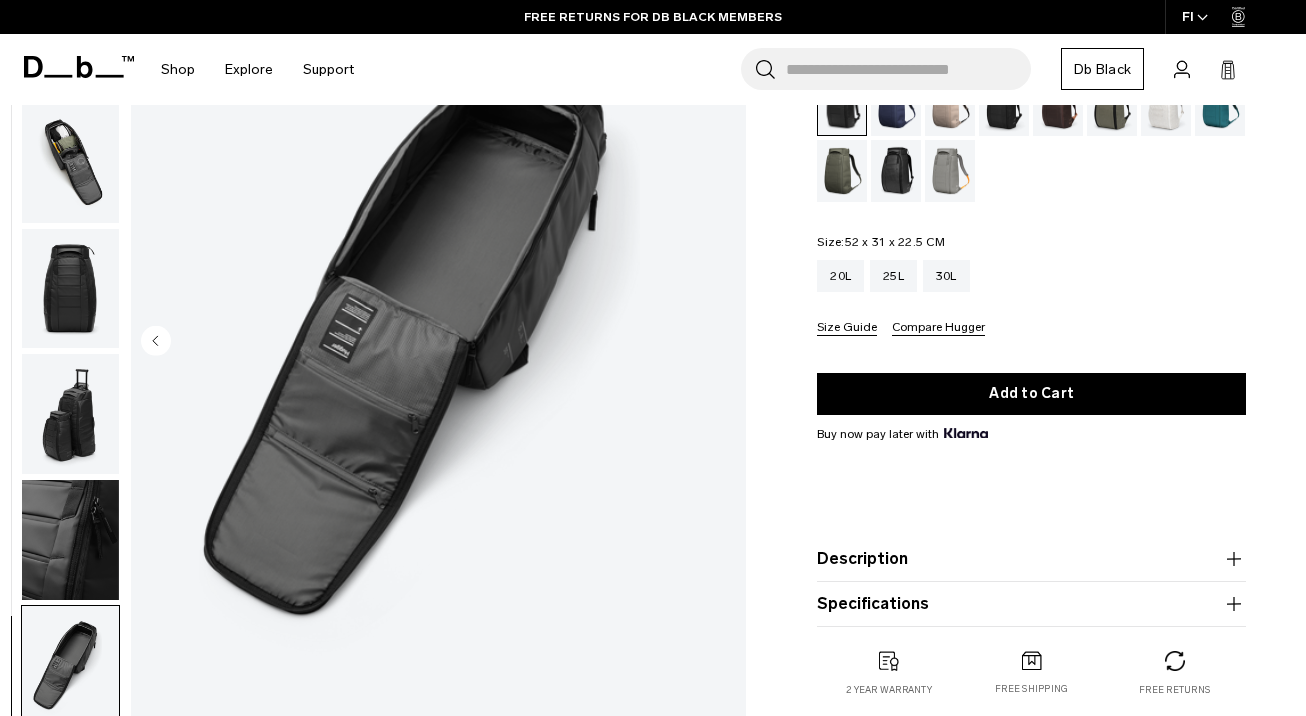 click at bounding box center (438, 342) 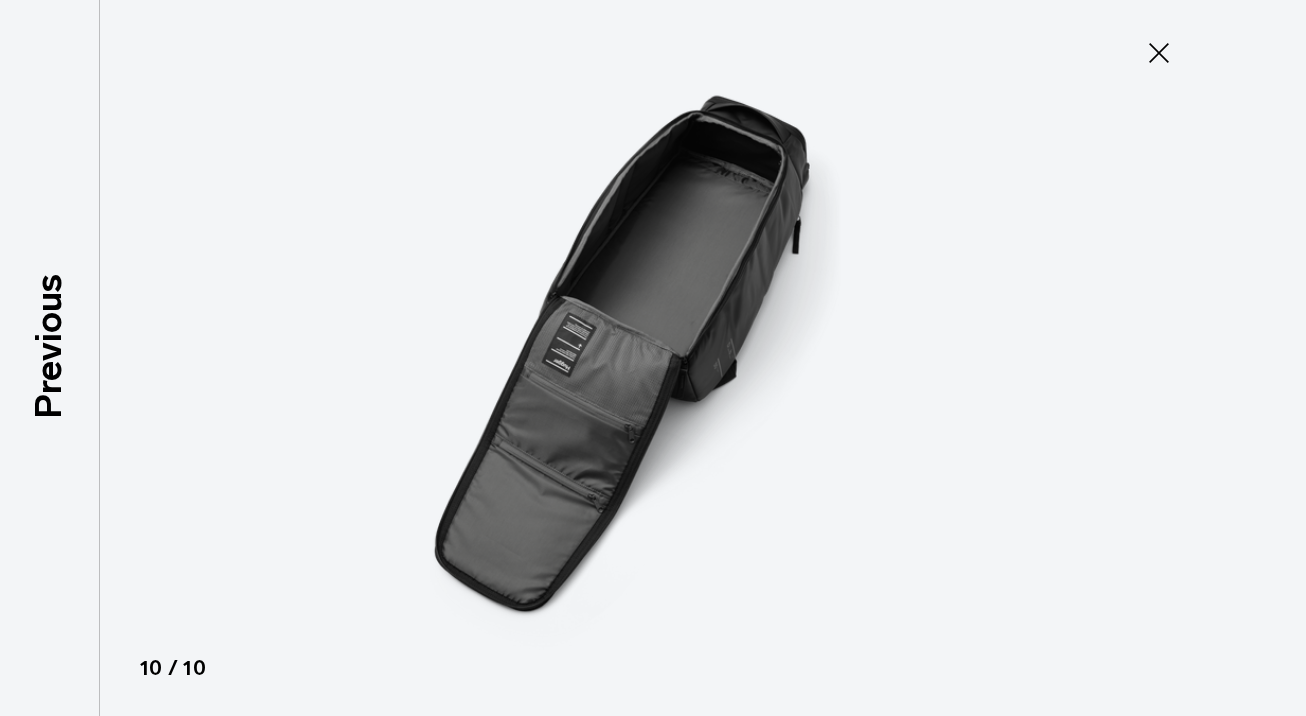 click 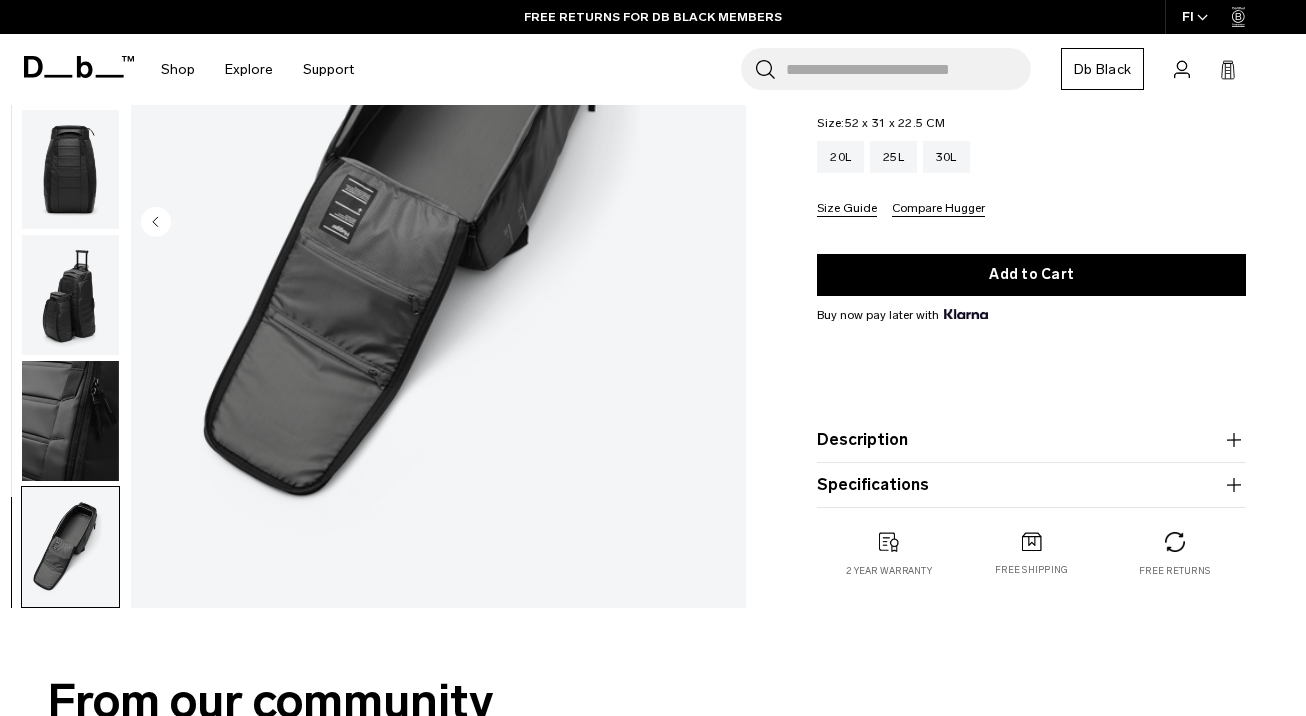 scroll, scrollTop: 415, scrollLeft: 0, axis: vertical 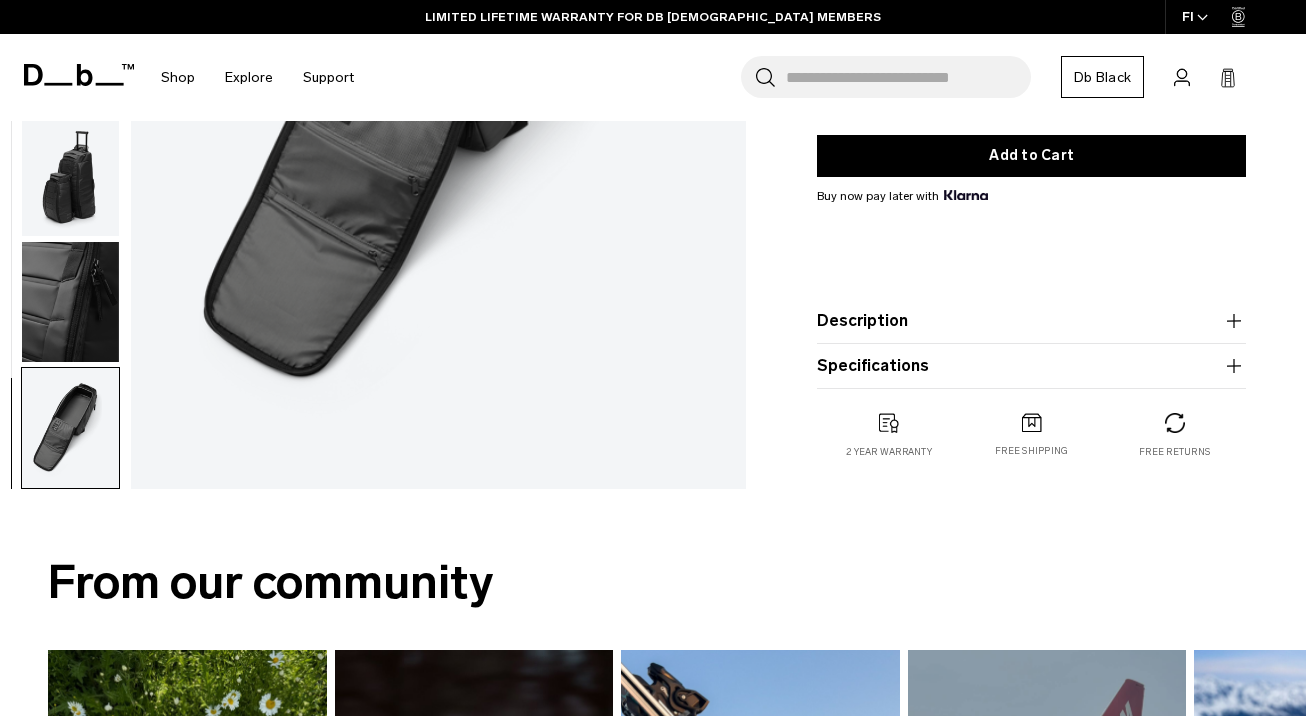 click on "Description" at bounding box center (1031, 321) 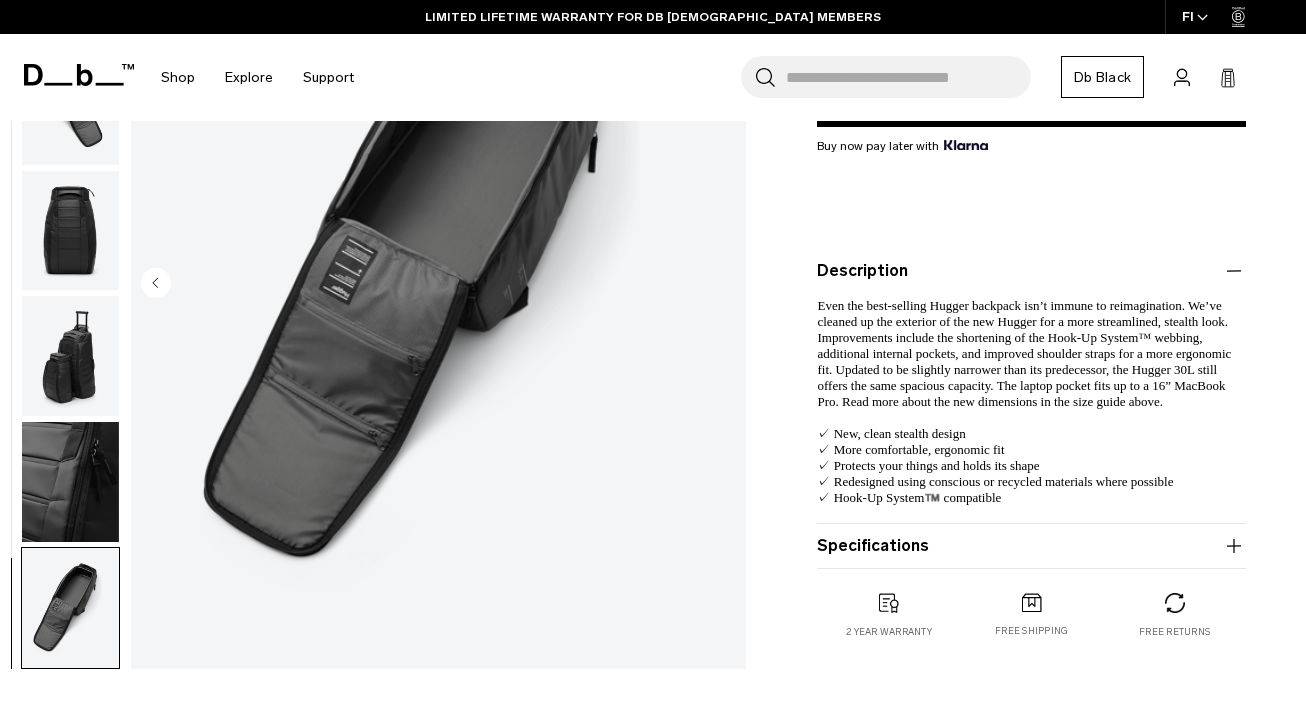 scroll, scrollTop: 470, scrollLeft: 0, axis: vertical 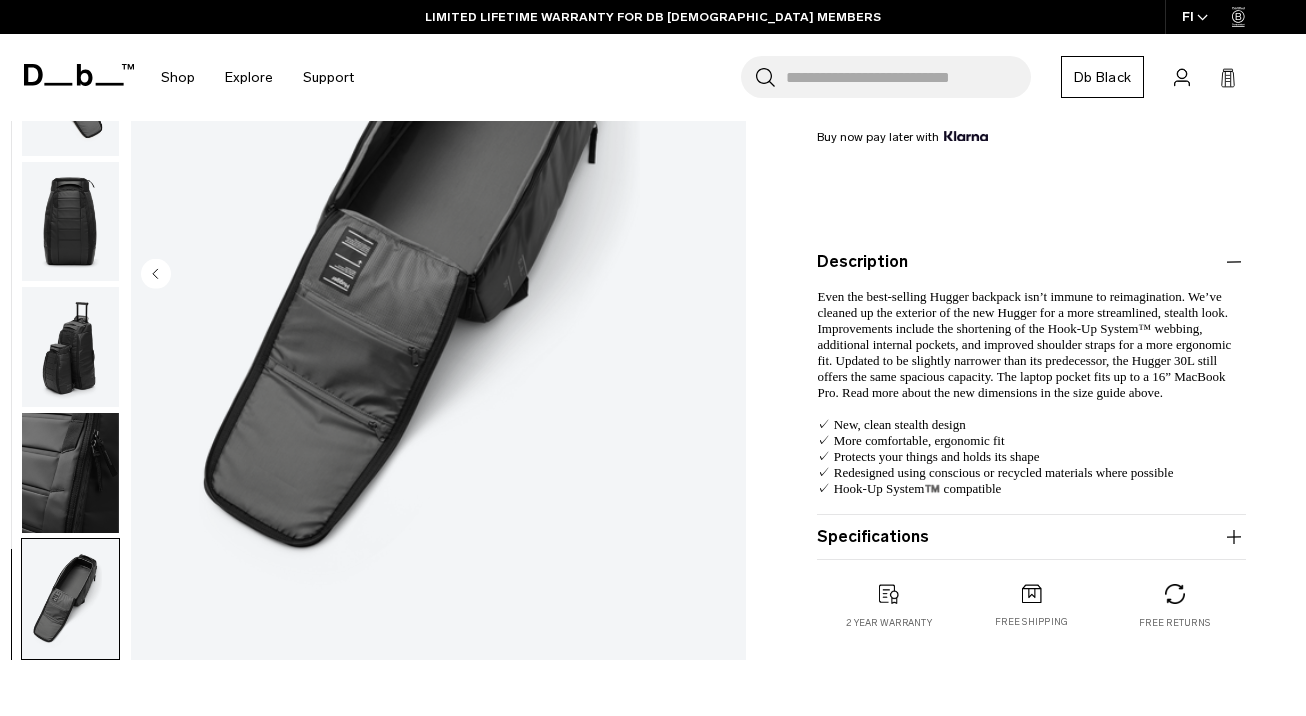 click on "Specifications" at bounding box center [1031, 537] 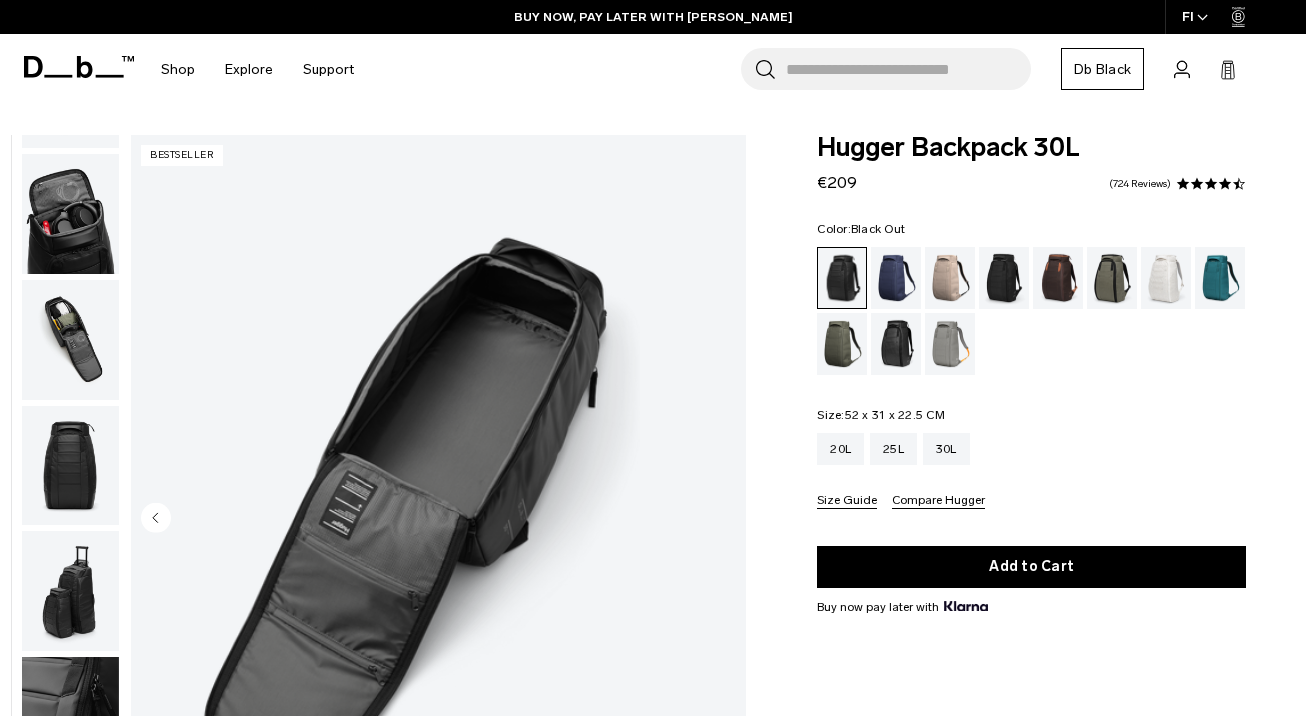 scroll, scrollTop: 0, scrollLeft: 0, axis: both 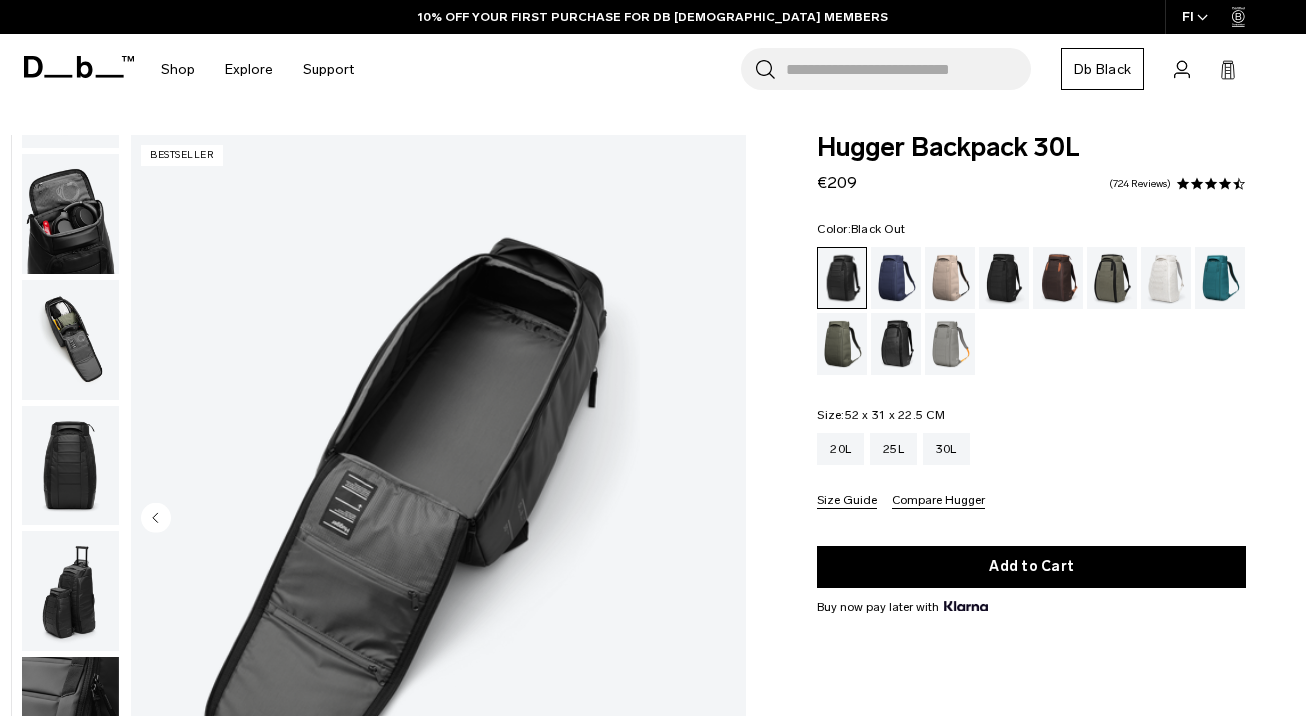 click at bounding box center (70, 340) 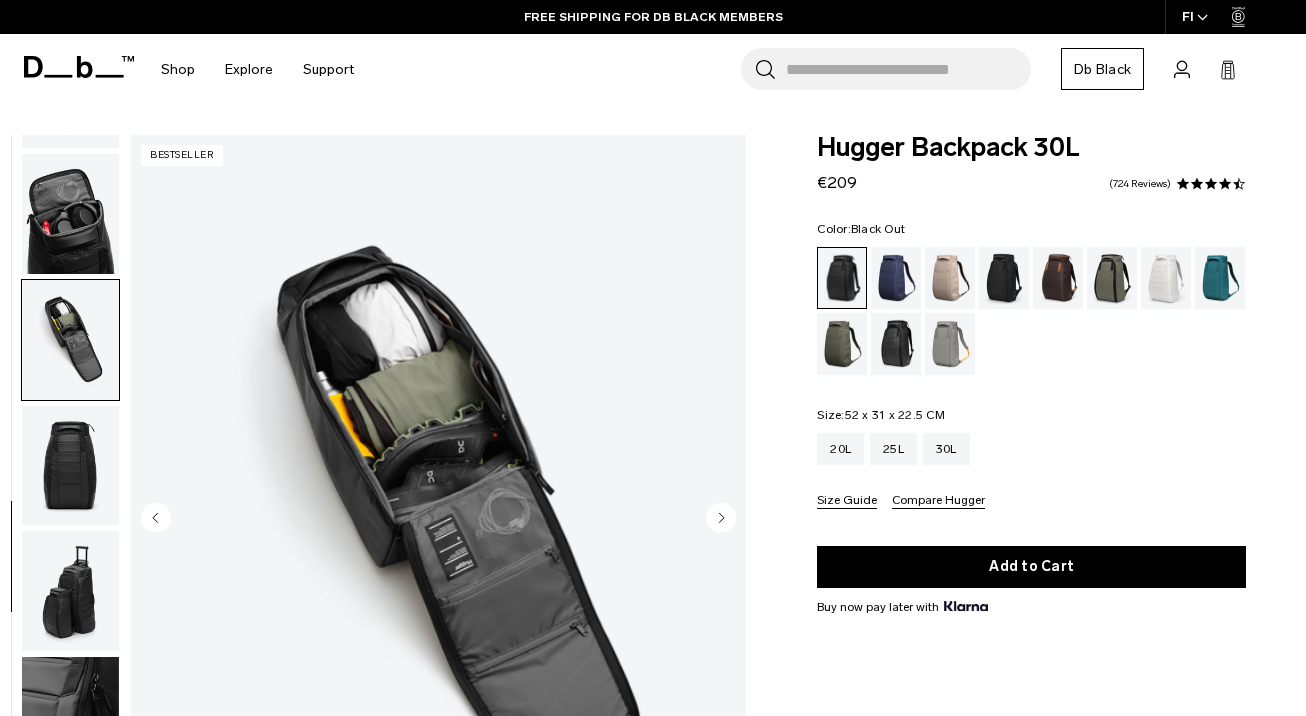 click at bounding box center (70, 214) 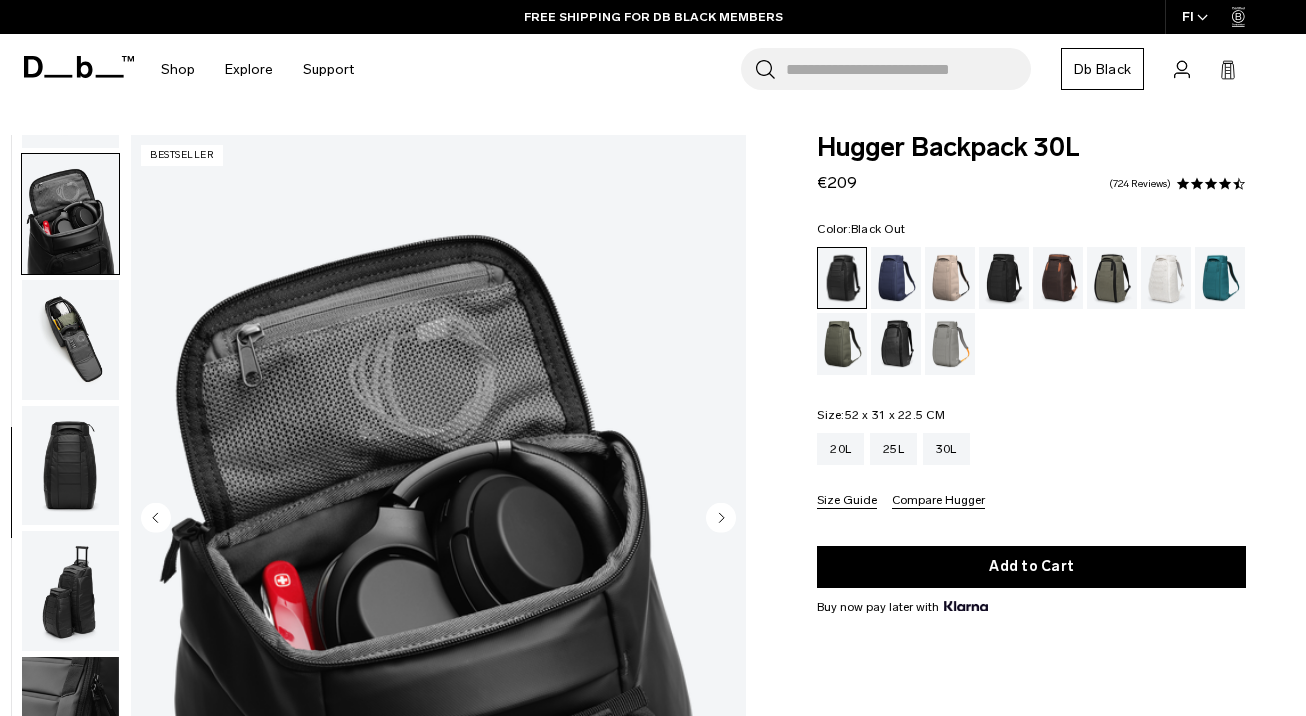 click at bounding box center (70, 466) 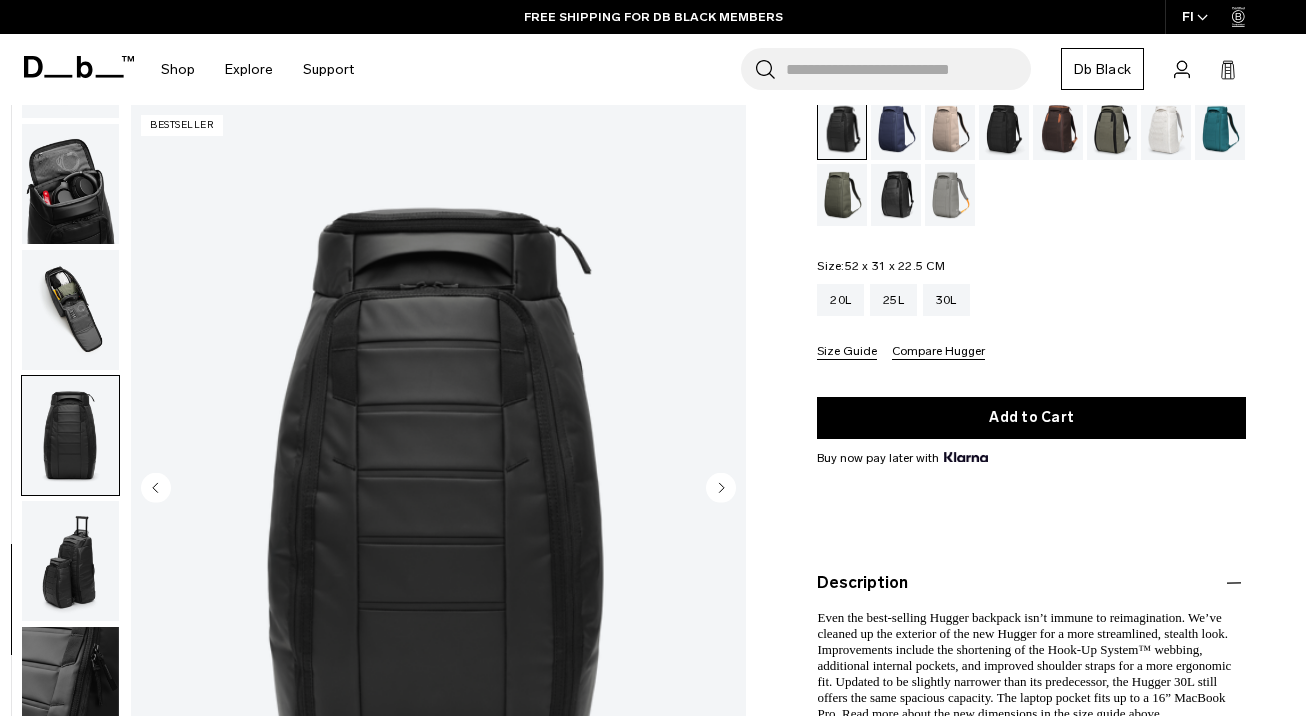 scroll, scrollTop: 151, scrollLeft: 0, axis: vertical 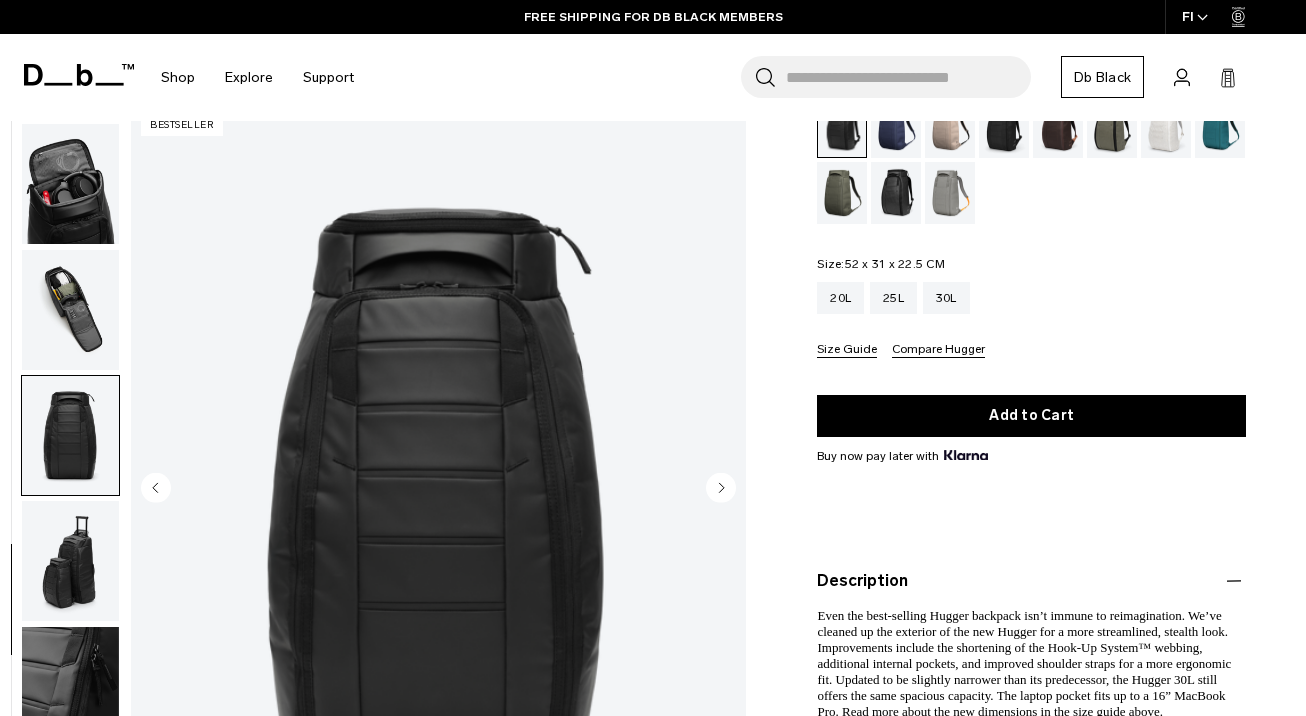 click at bounding box center (70, 561) 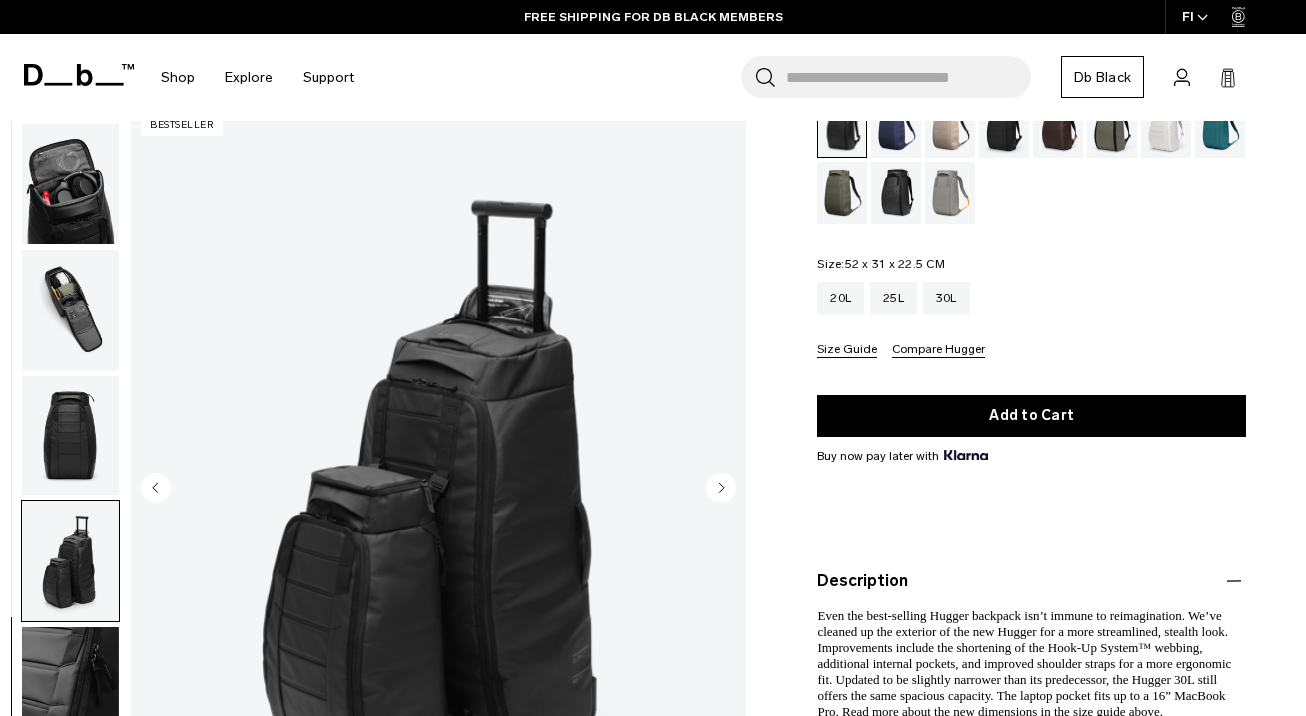 click at bounding box center (70, 436) 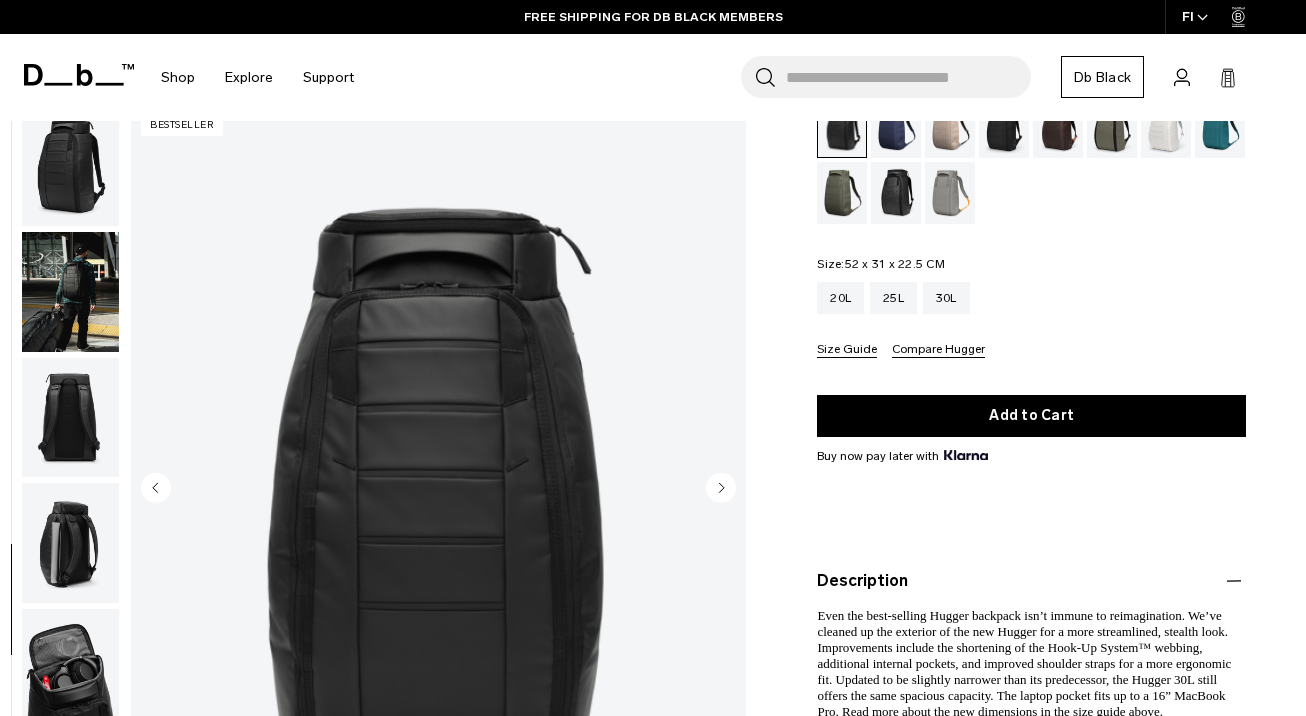 scroll, scrollTop: 0, scrollLeft: 0, axis: both 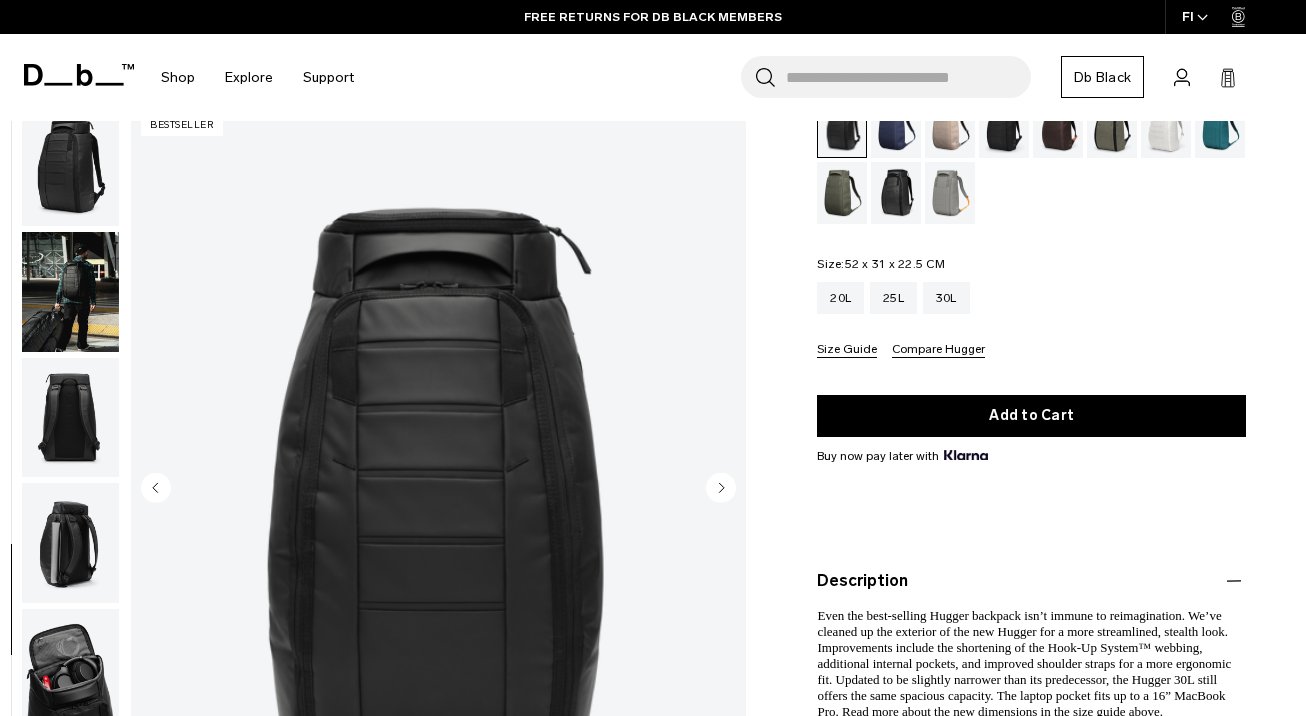 click at bounding box center (70, 166) 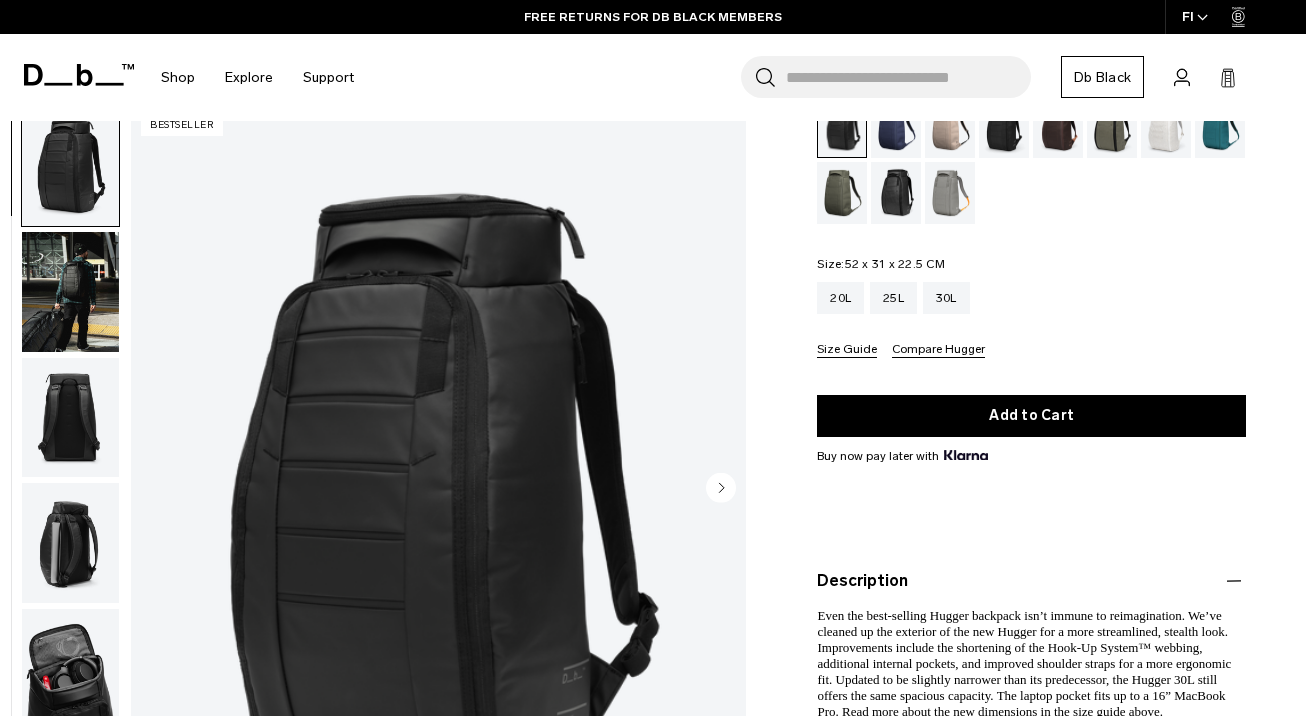 click at bounding box center (70, 292) 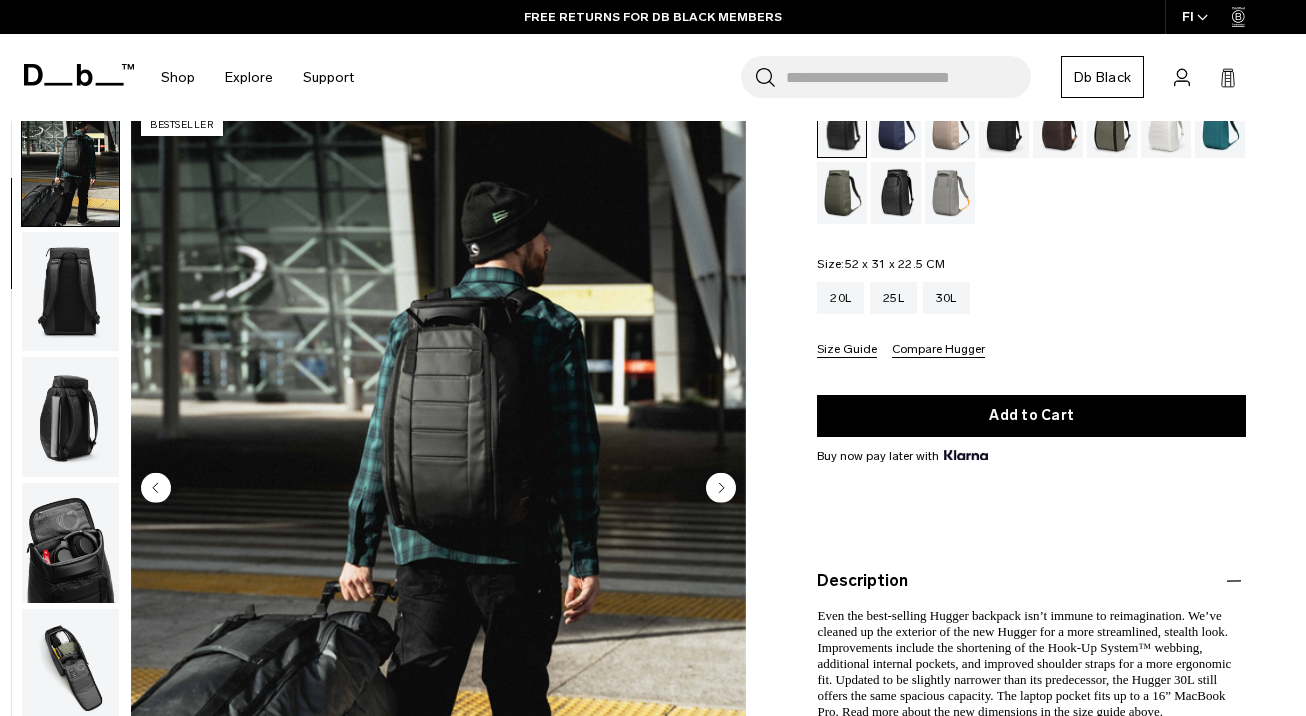 scroll, scrollTop: 127, scrollLeft: 0, axis: vertical 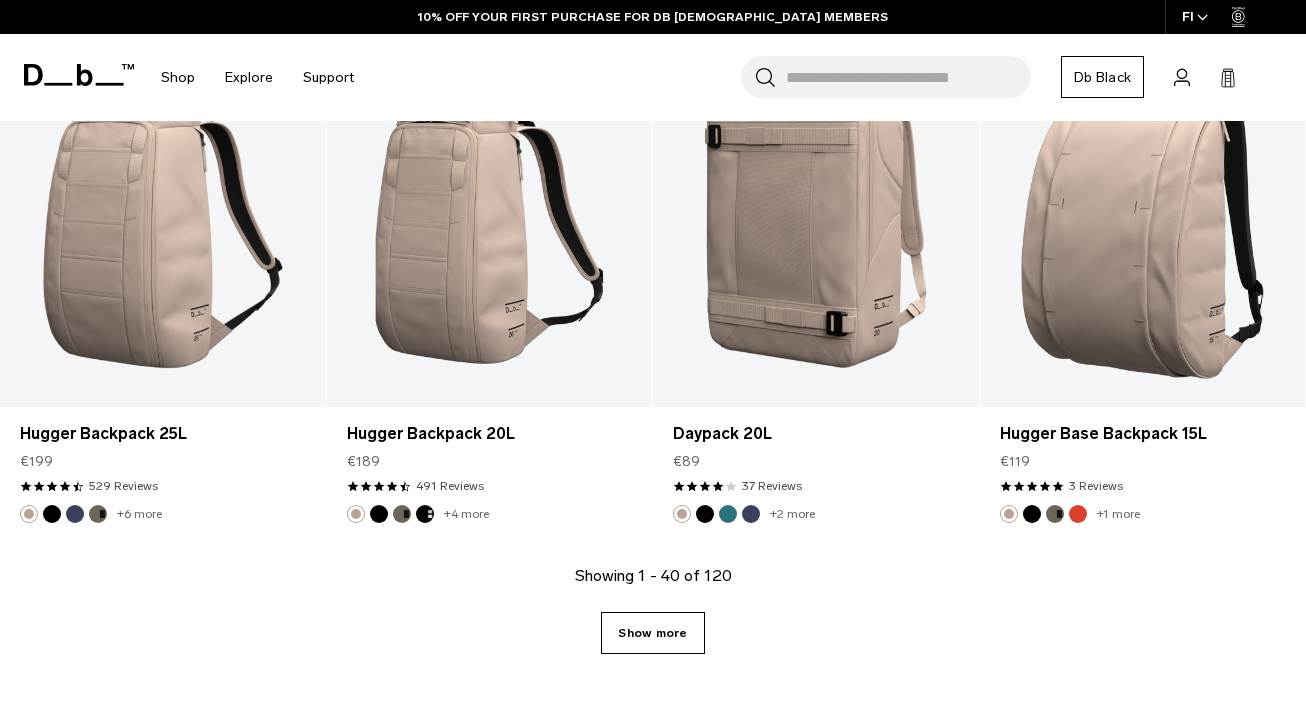 click on "Show more" at bounding box center (652, 633) 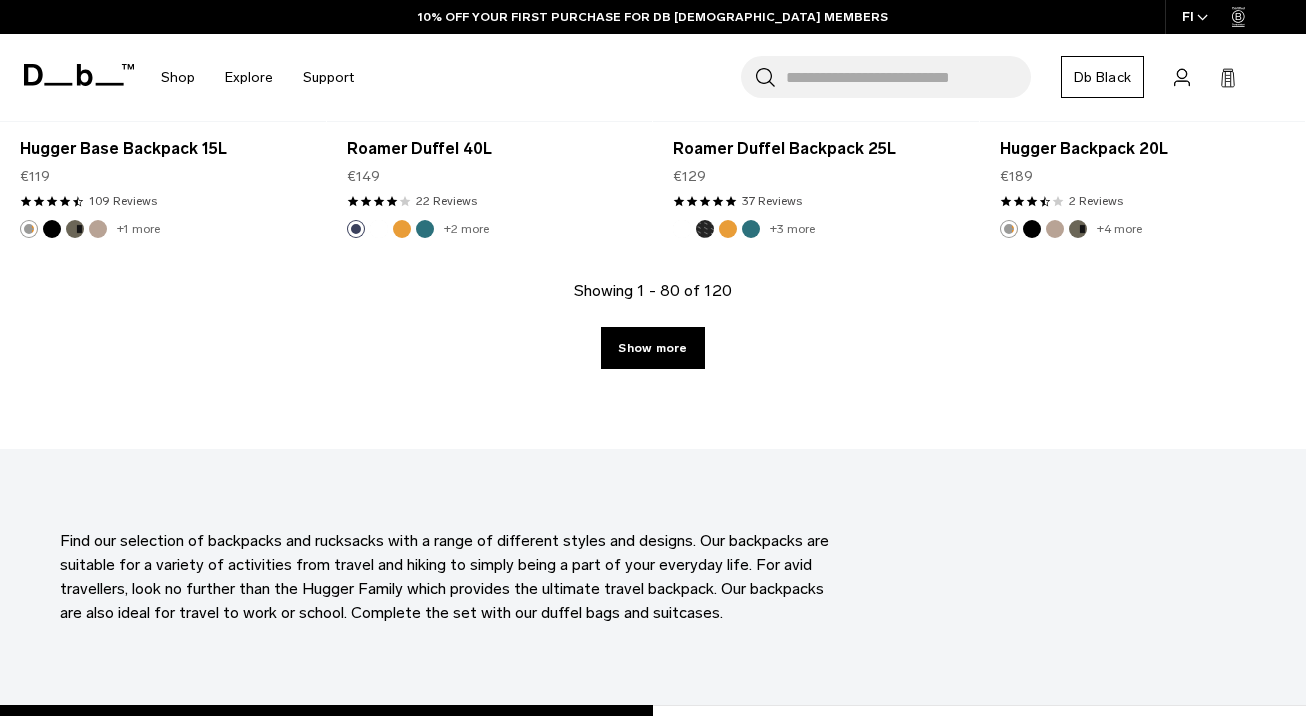 scroll, scrollTop: 10721, scrollLeft: 0, axis: vertical 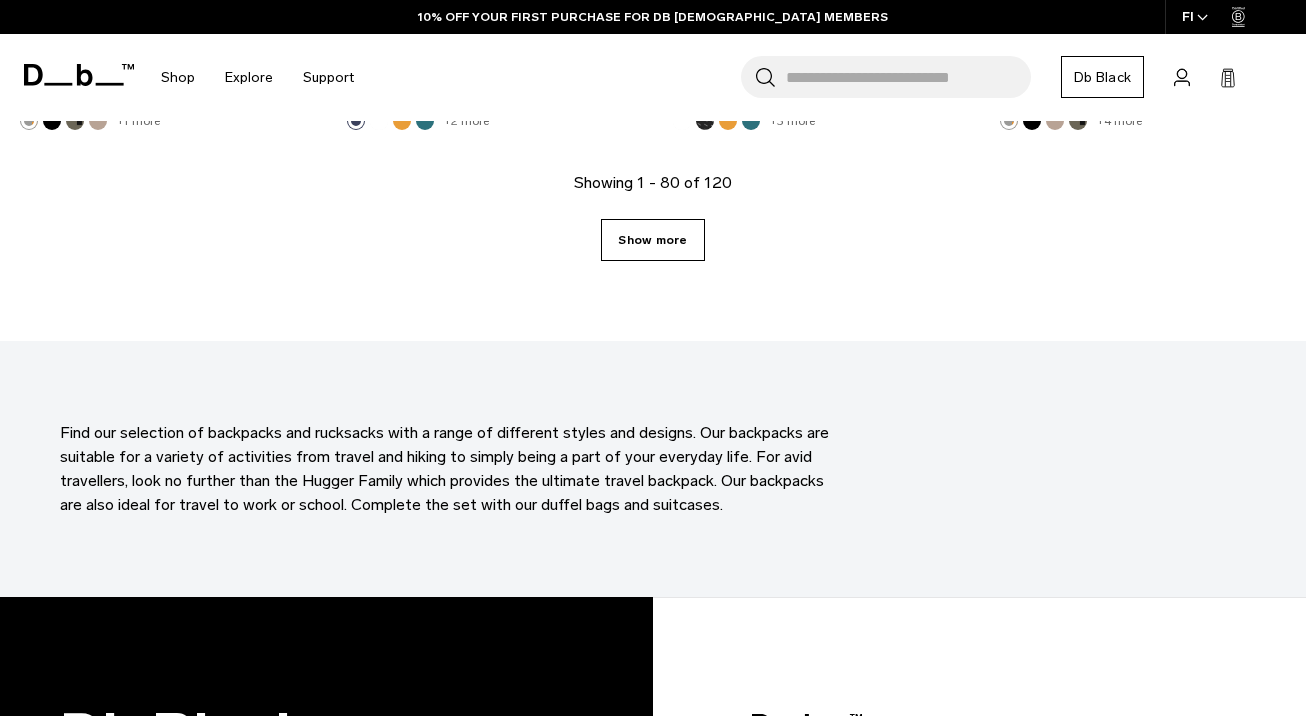 click on "Show more" at bounding box center [652, 240] 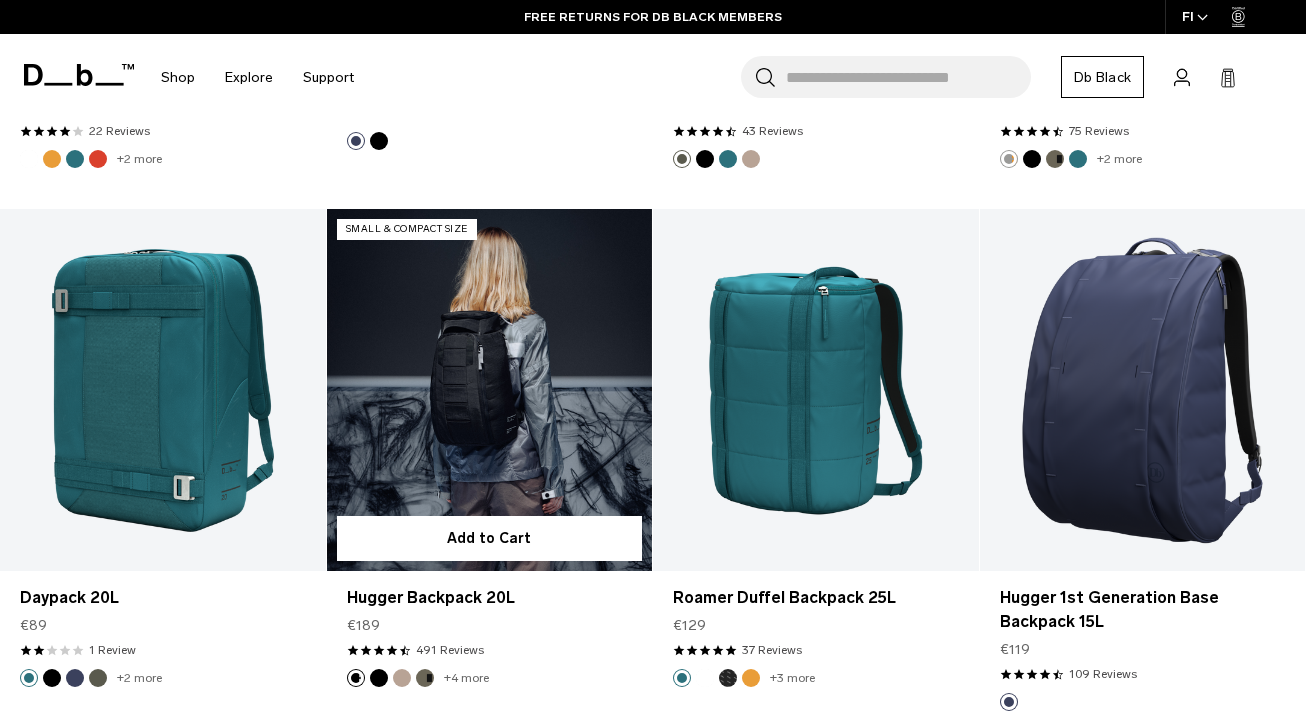 scroll, scrollTop: 13883, scrollLeft: 0, axis: vertical 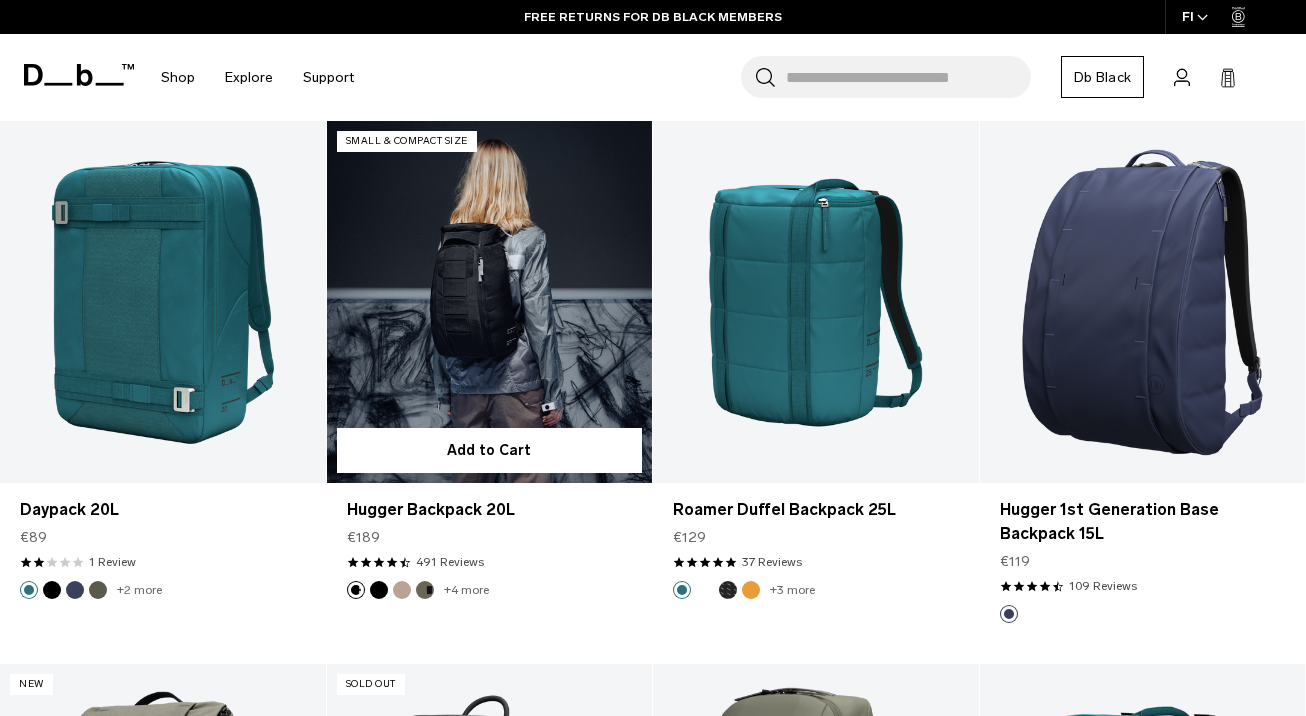 click at bounding box center (490, 302) 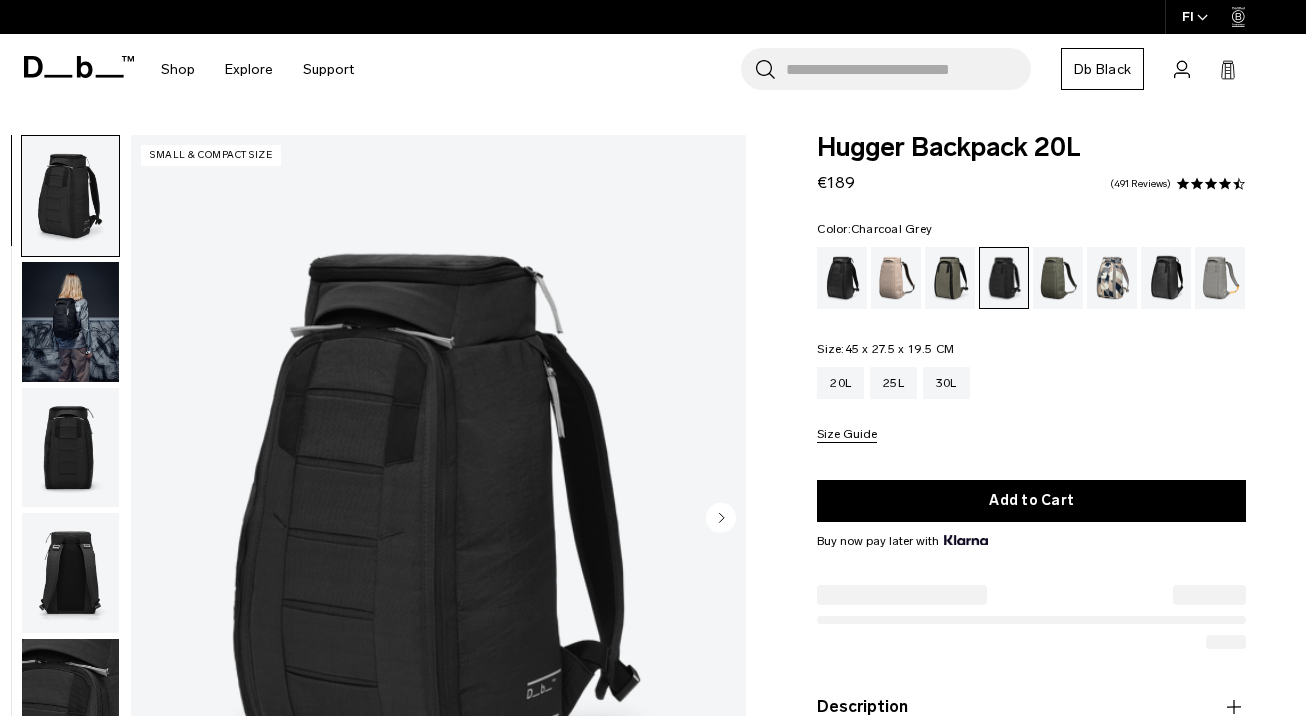 scroll, scrollTop: 0, scrollLeft: 0, axis: both 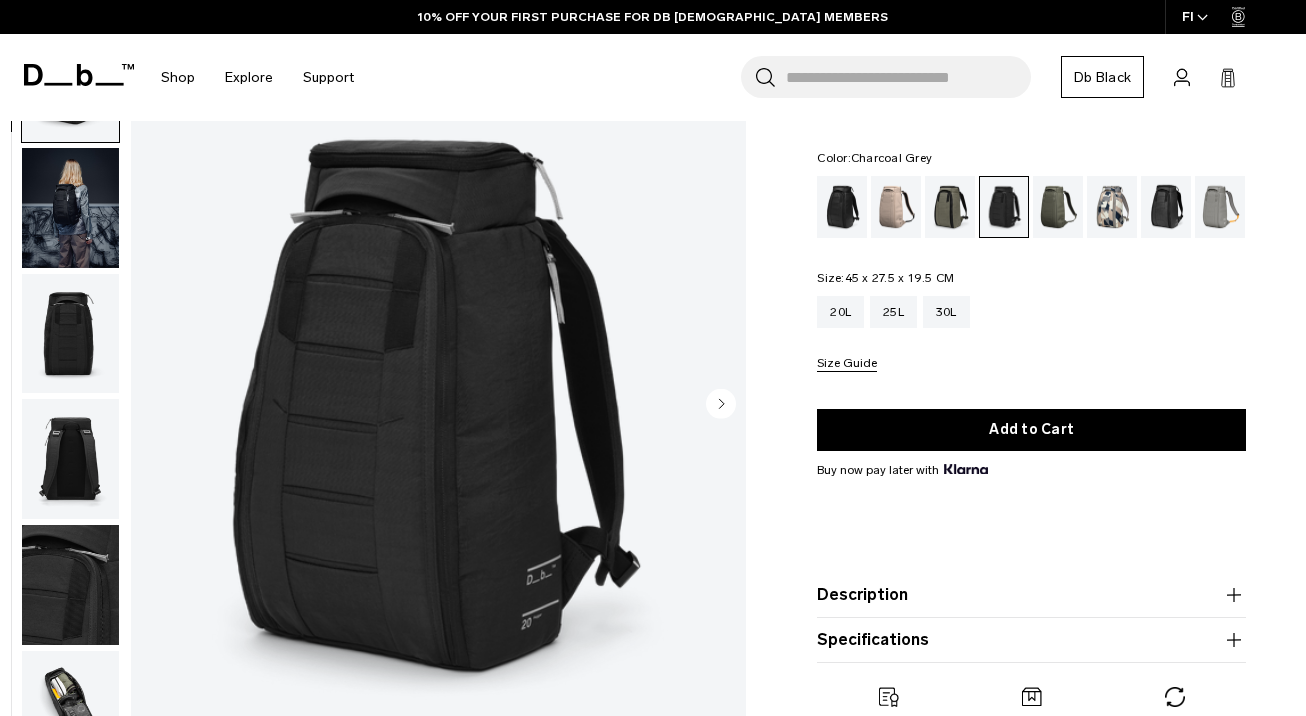 click on "Size:
45 x 27.5 x 19.5 CM
Out of stock
20L
25L
30L
Size Guide" at bounding box center (1031, 322) 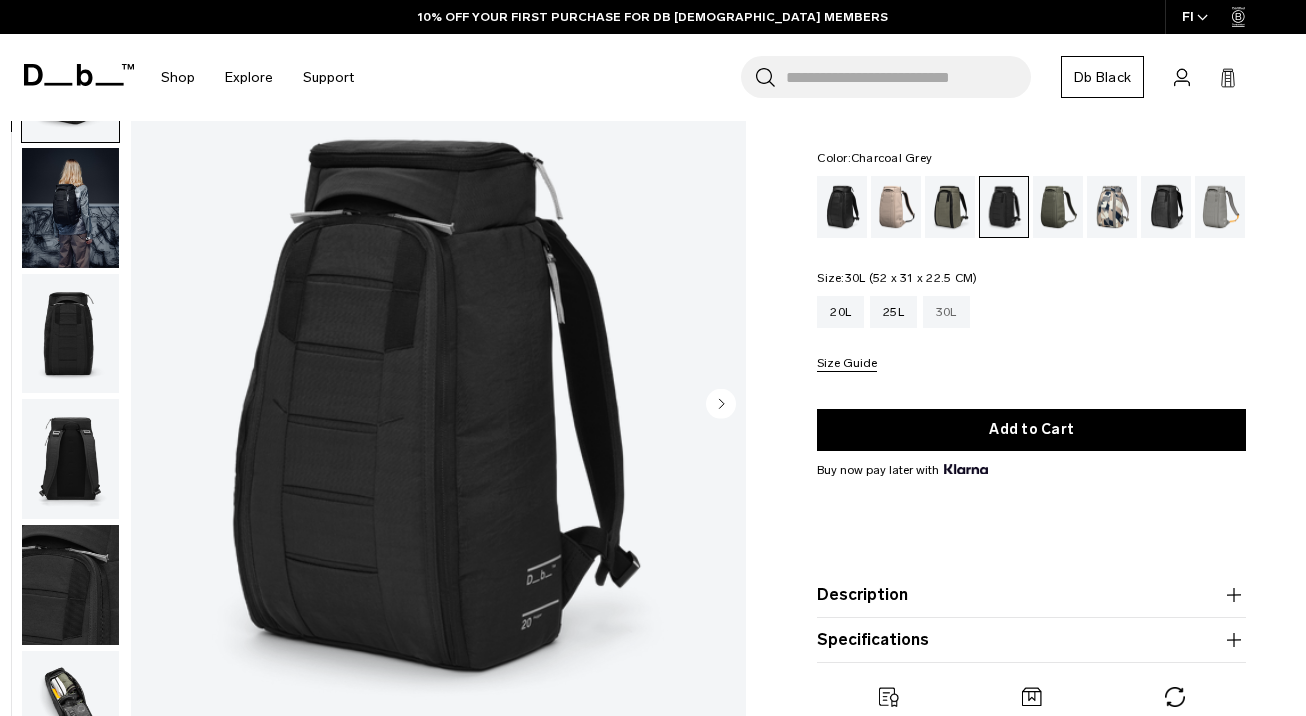click on "30L" at bounding box center [946, 312] 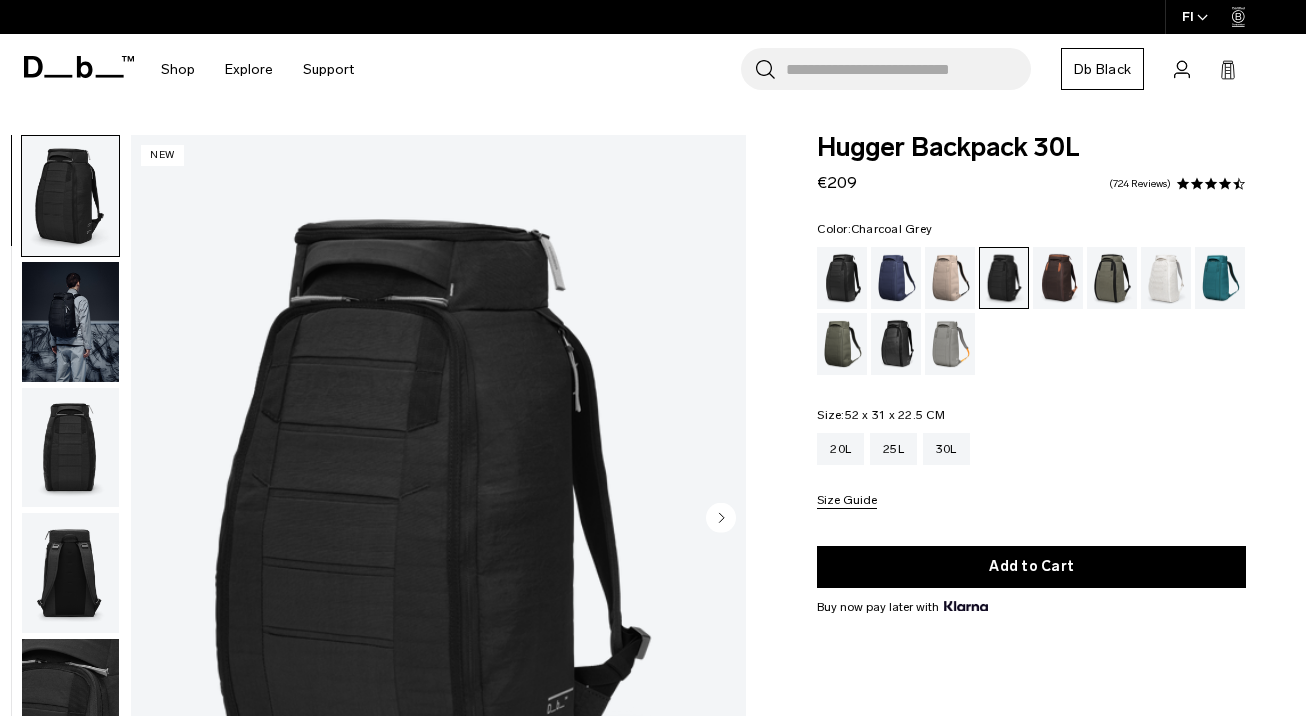 scroll, scrollTop: 108, scrollLeft: 0, axis: vertical 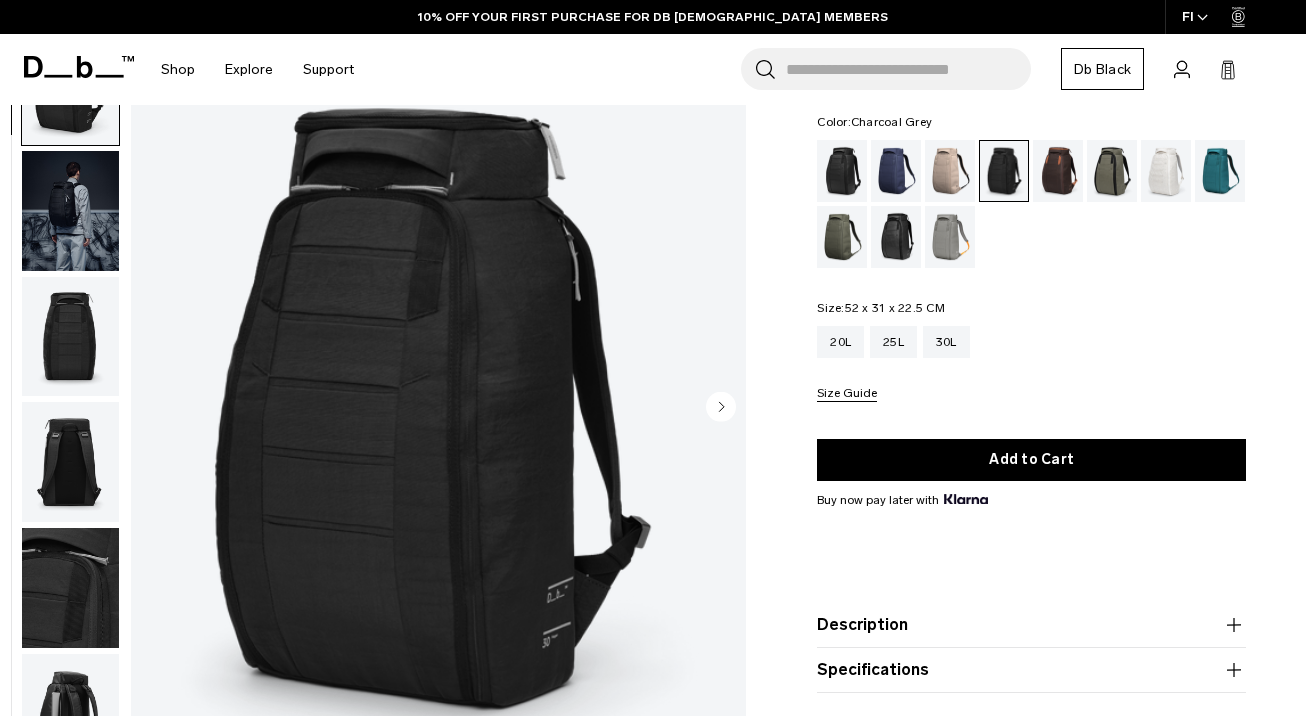 click 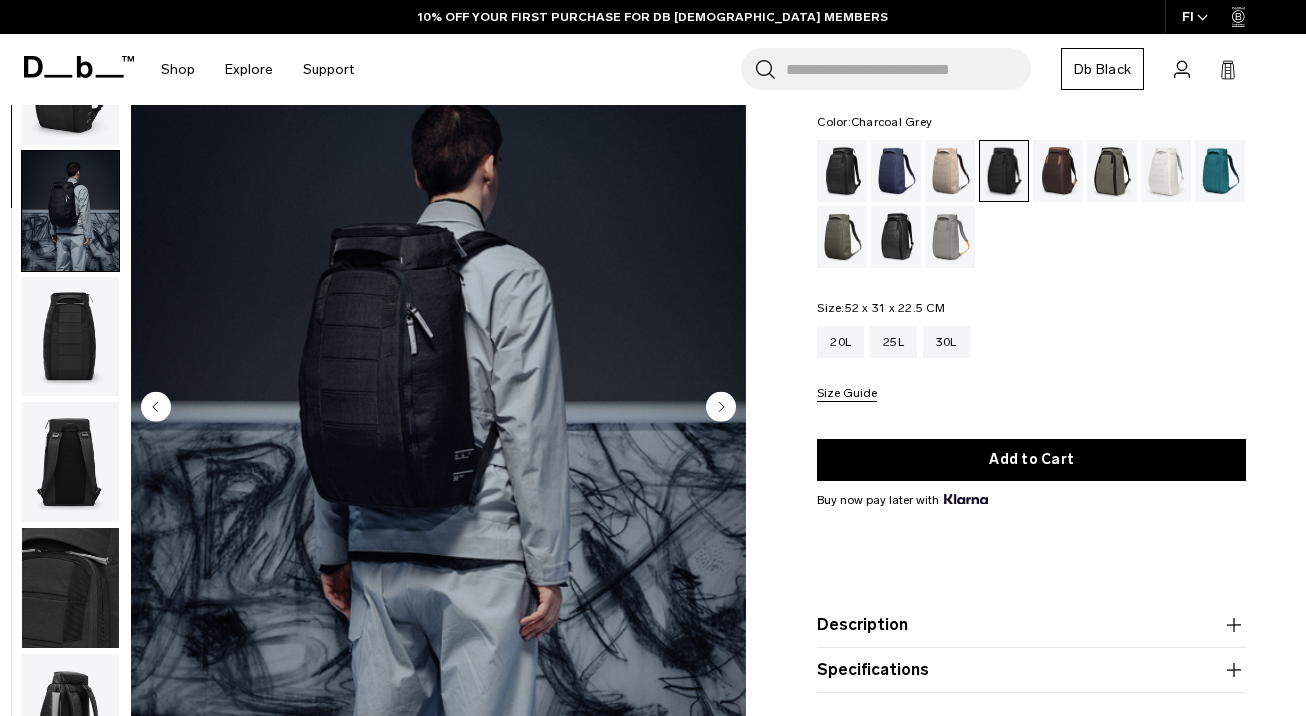 scroll, scrollTop: 127, scrollLeft: 0, axis: vertical 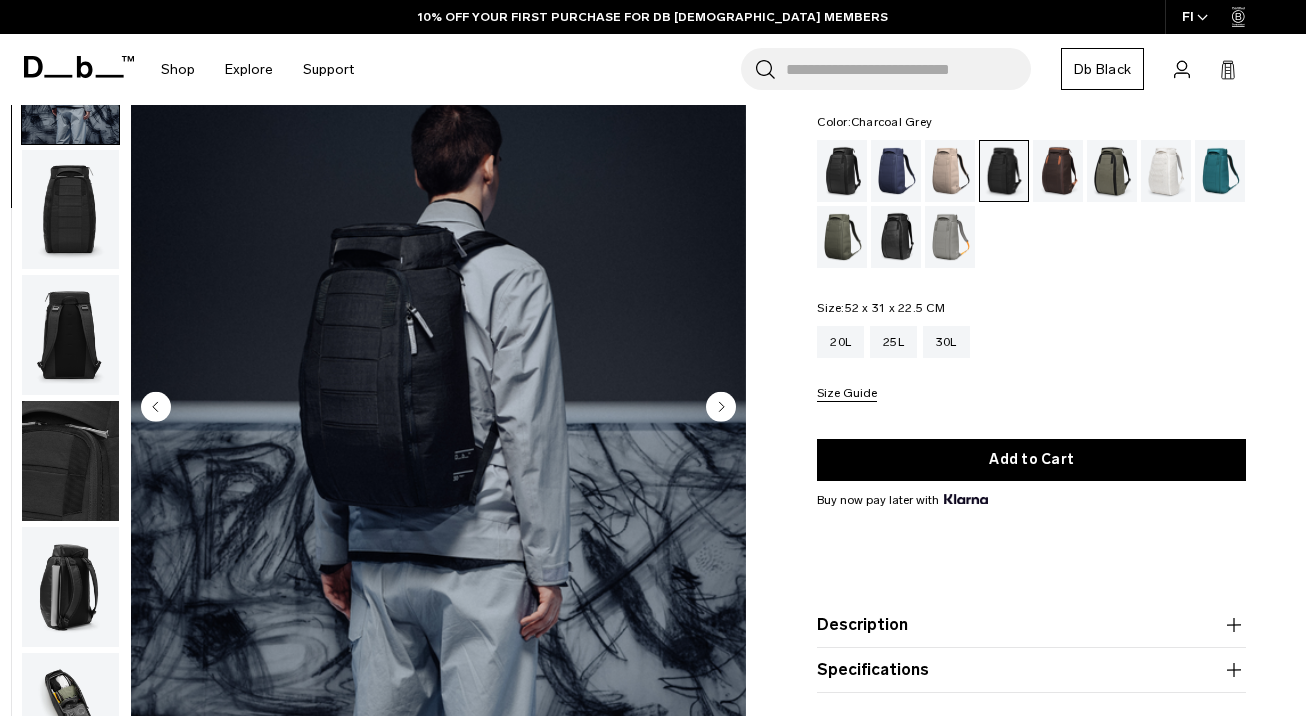 click 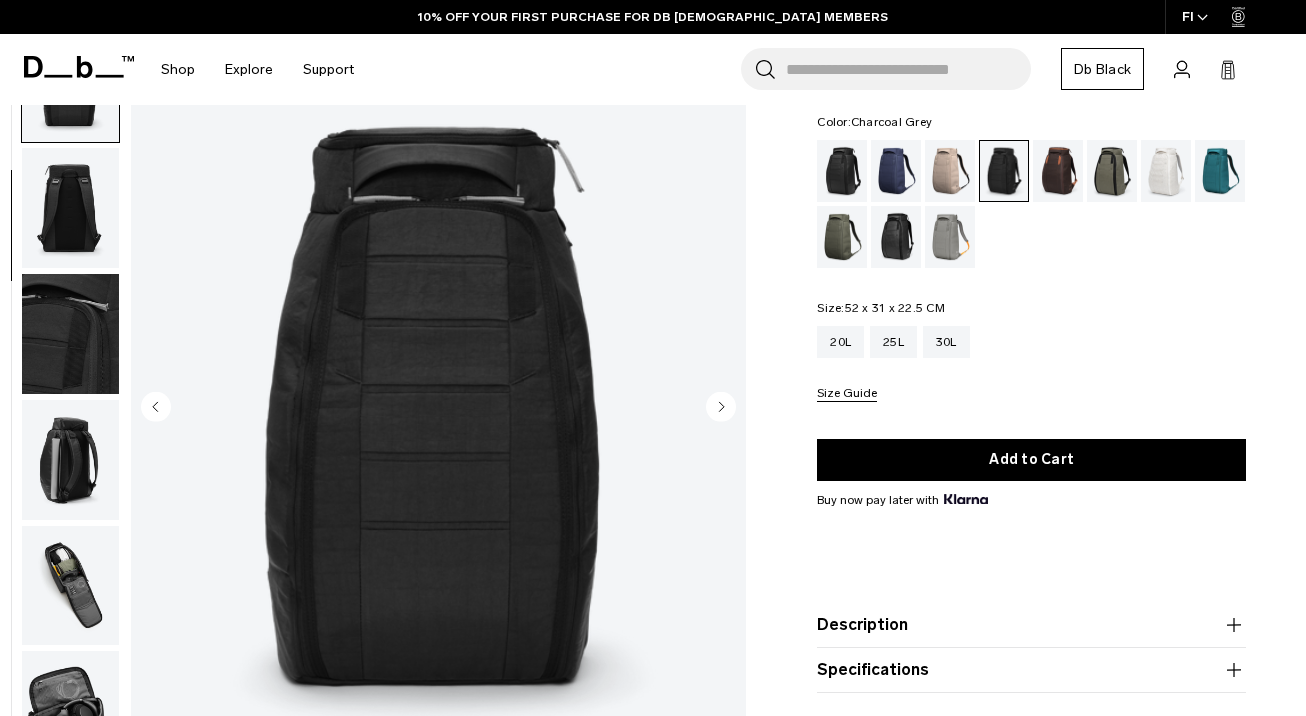 click 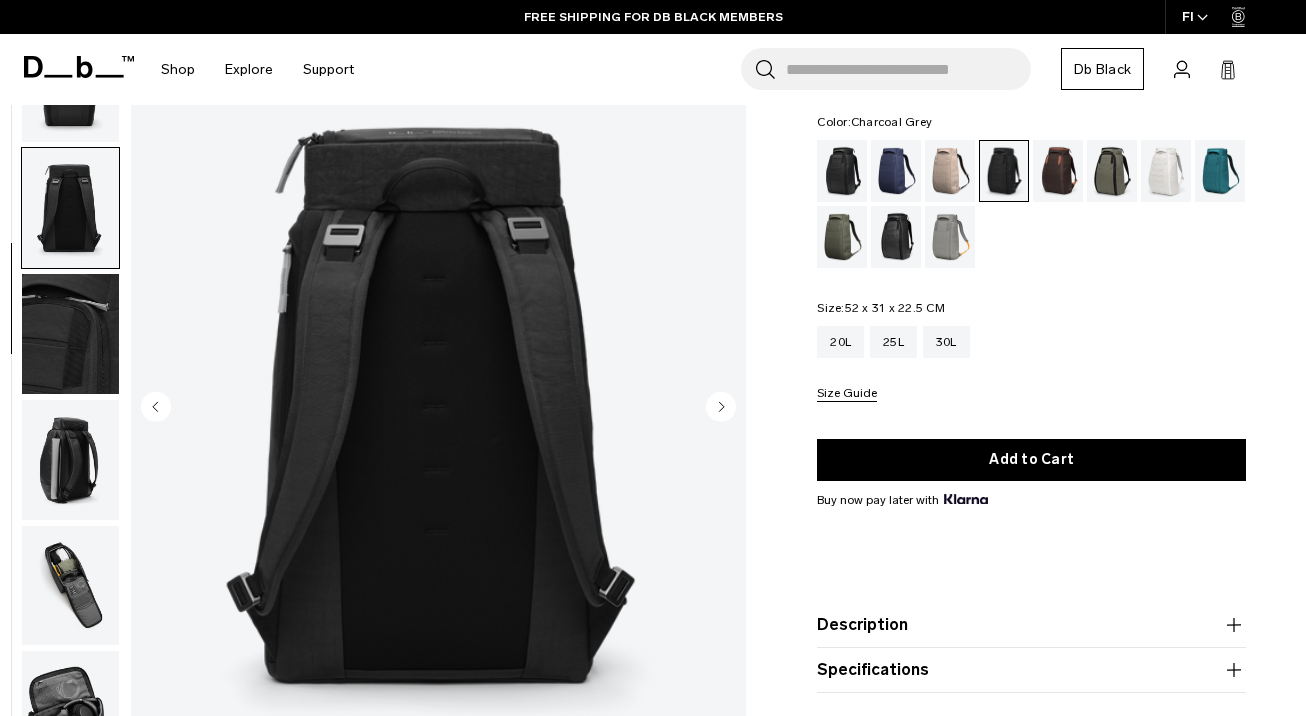 scroll, scrollTop: 382, scrollLeft: 0, axis: vertical 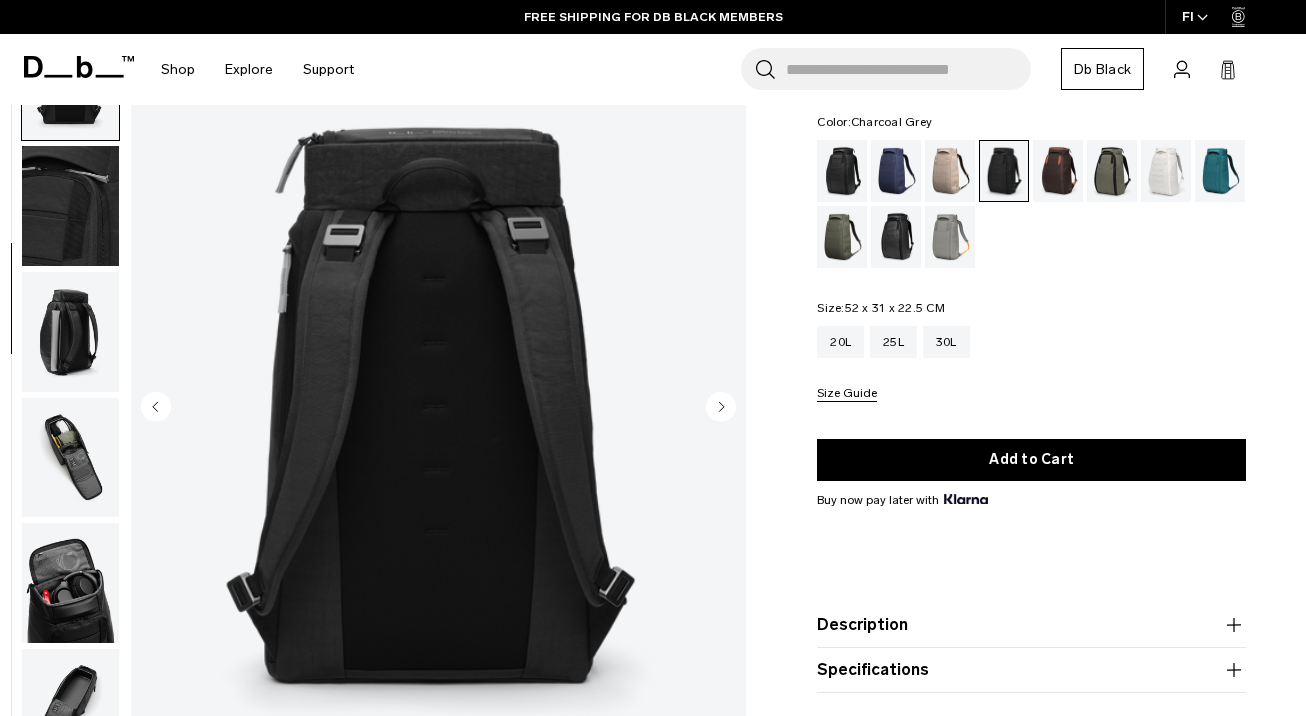 click 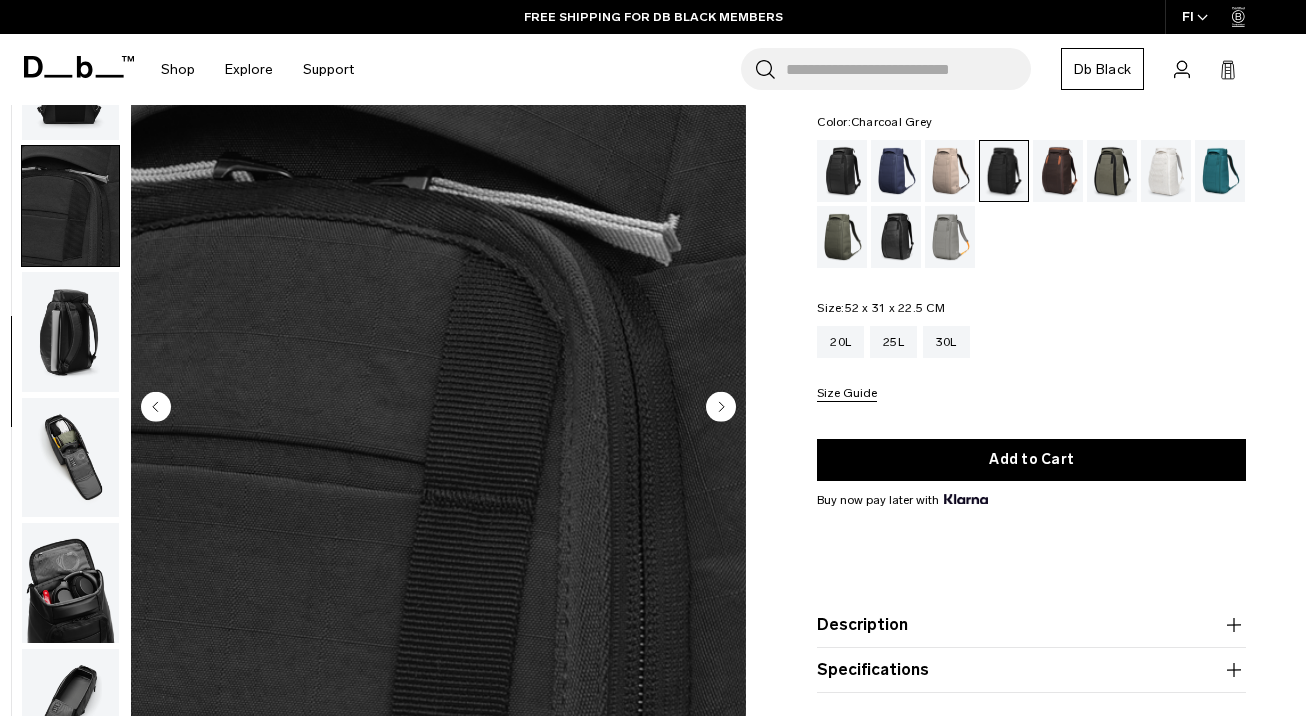 scroll, scrollTop: 499, scrollLeft: 0, axis: vertical 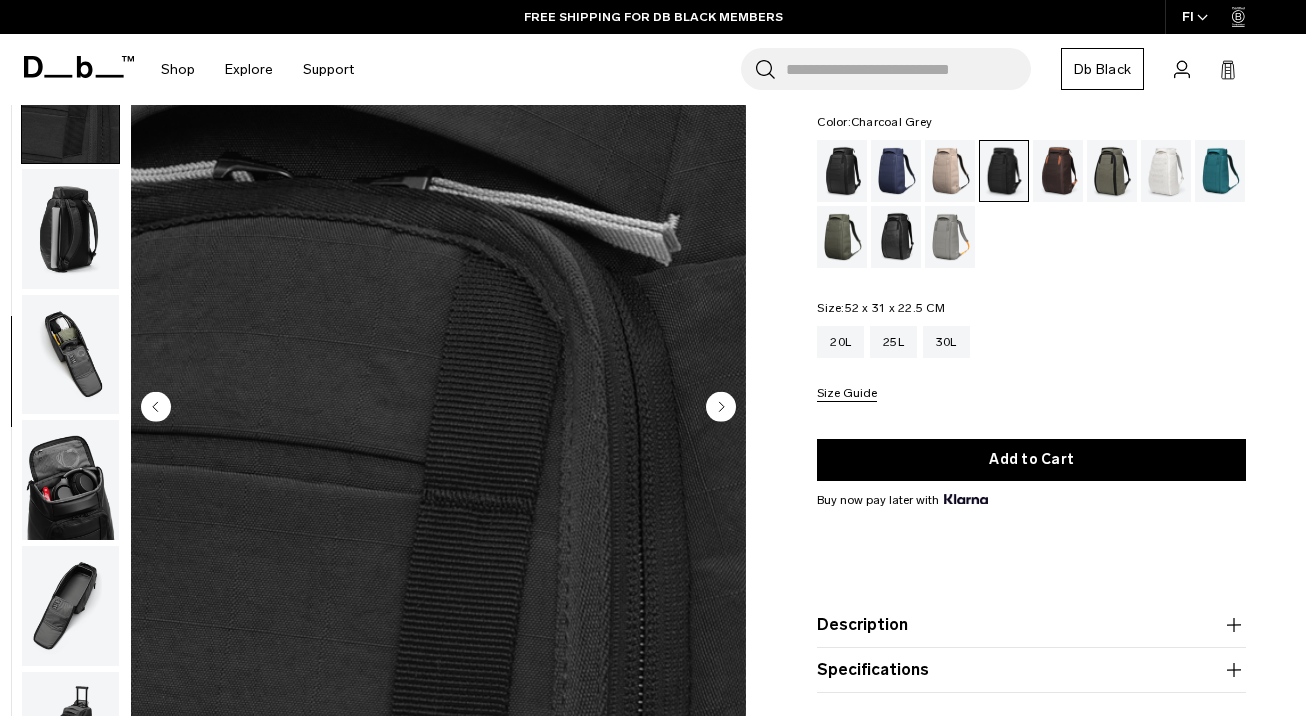 click 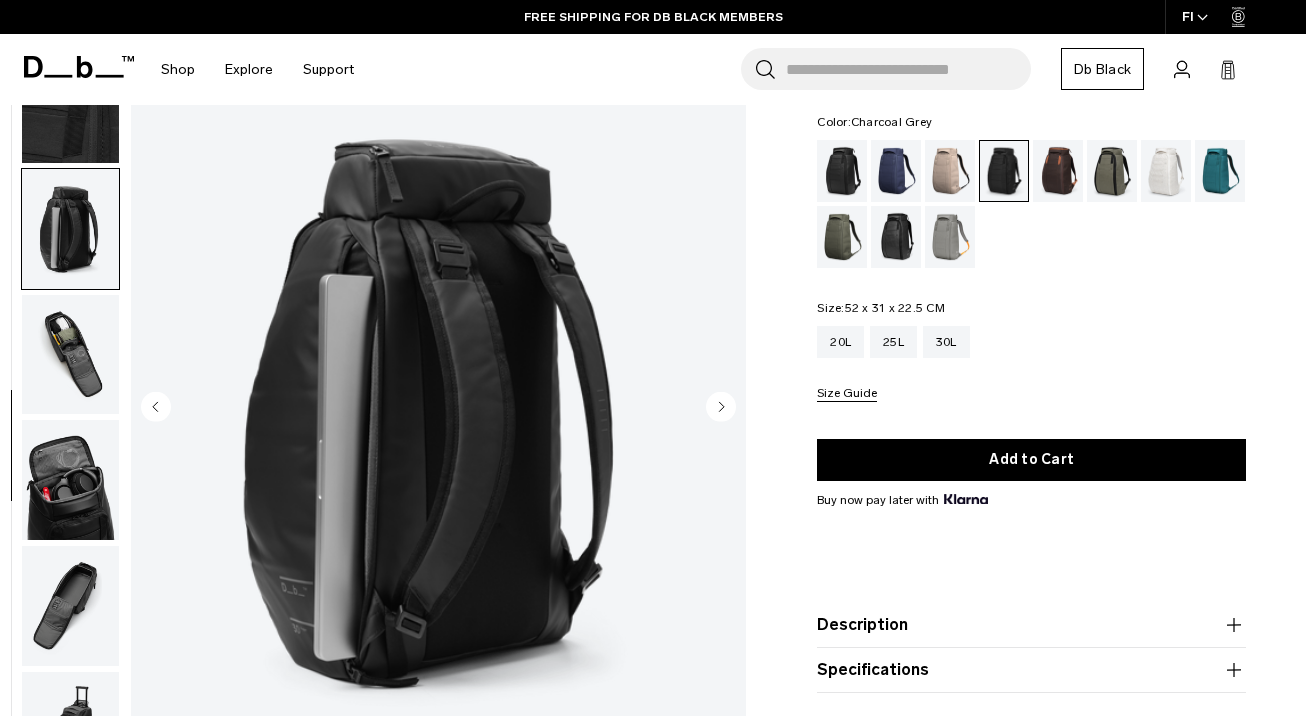 click 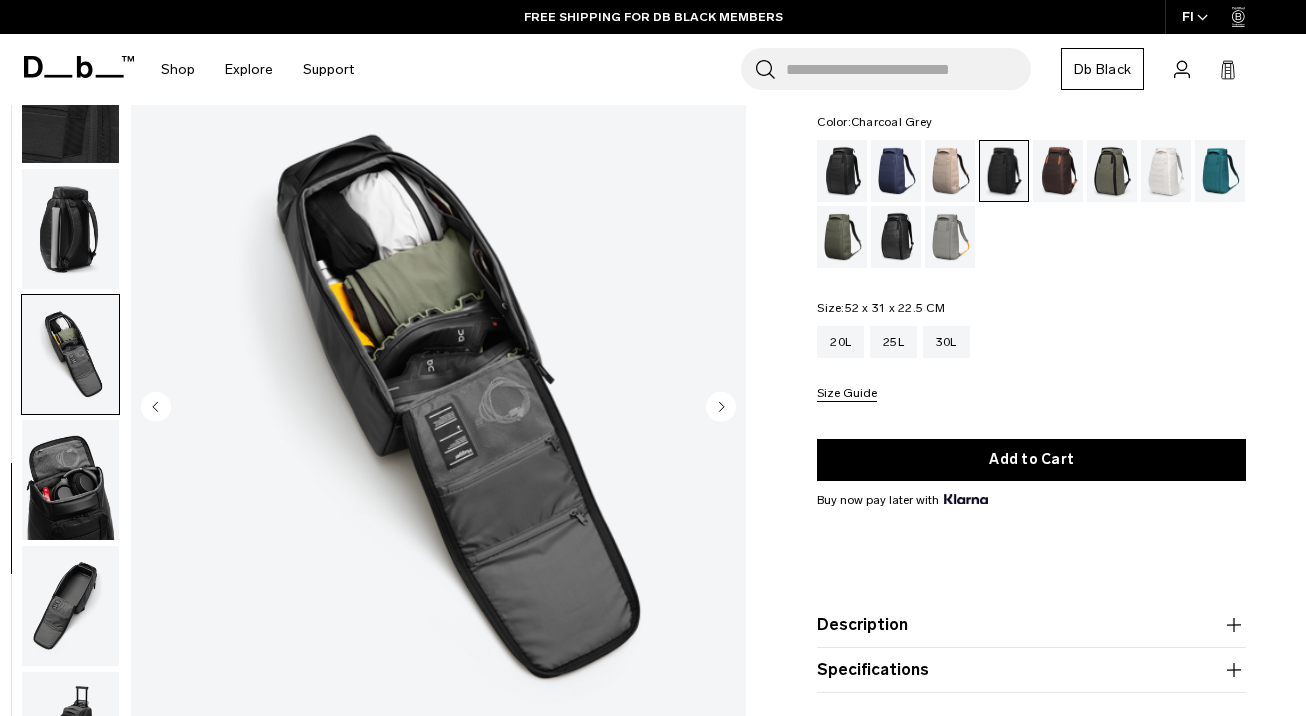 click 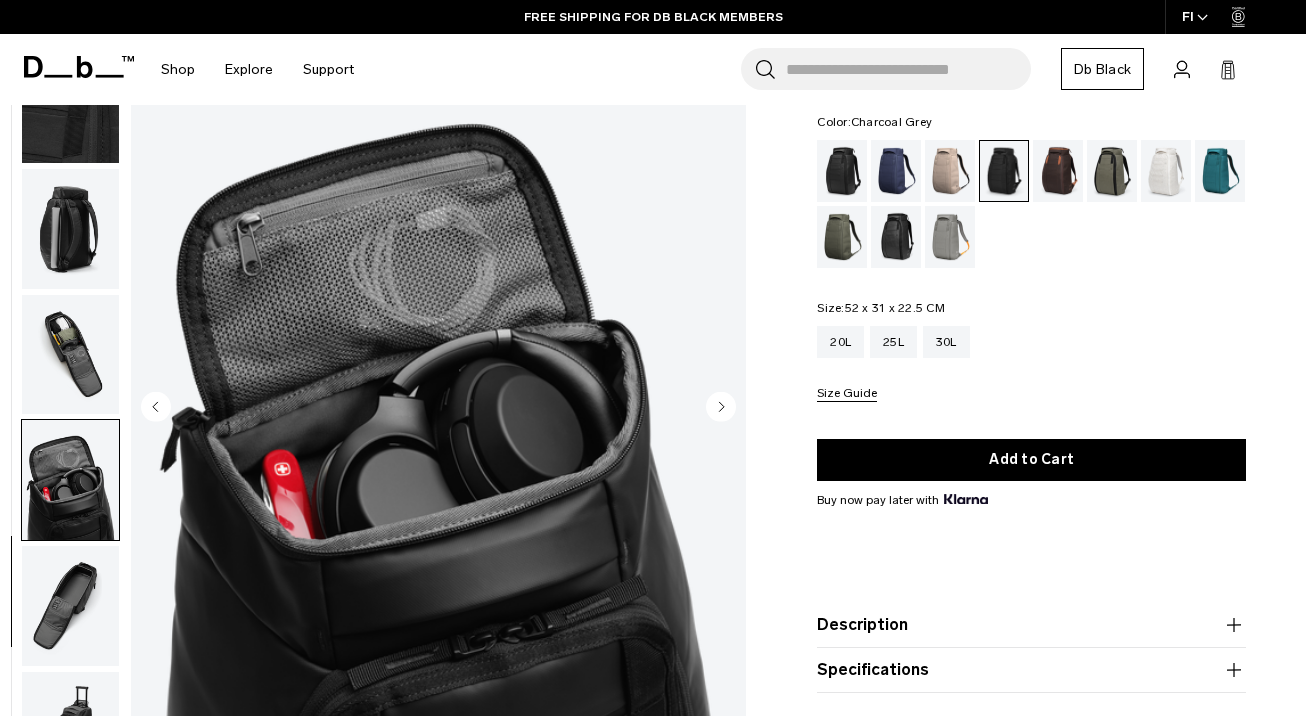 click 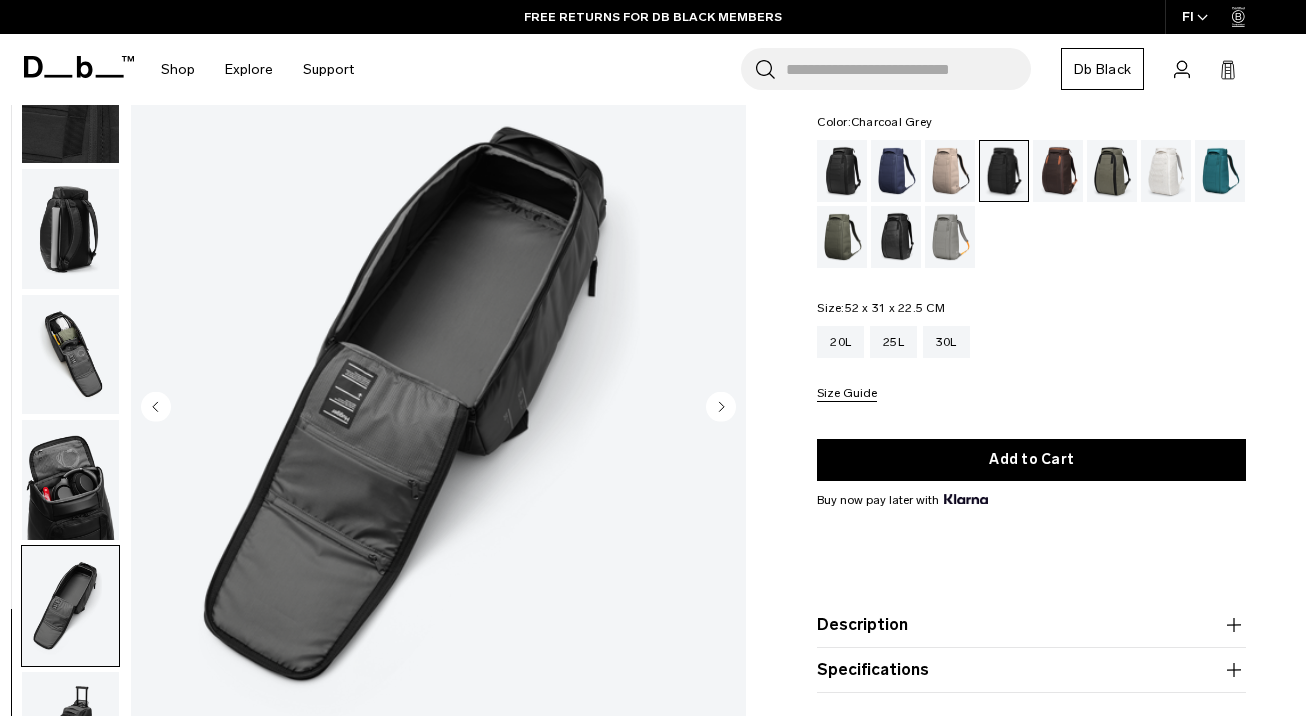 click 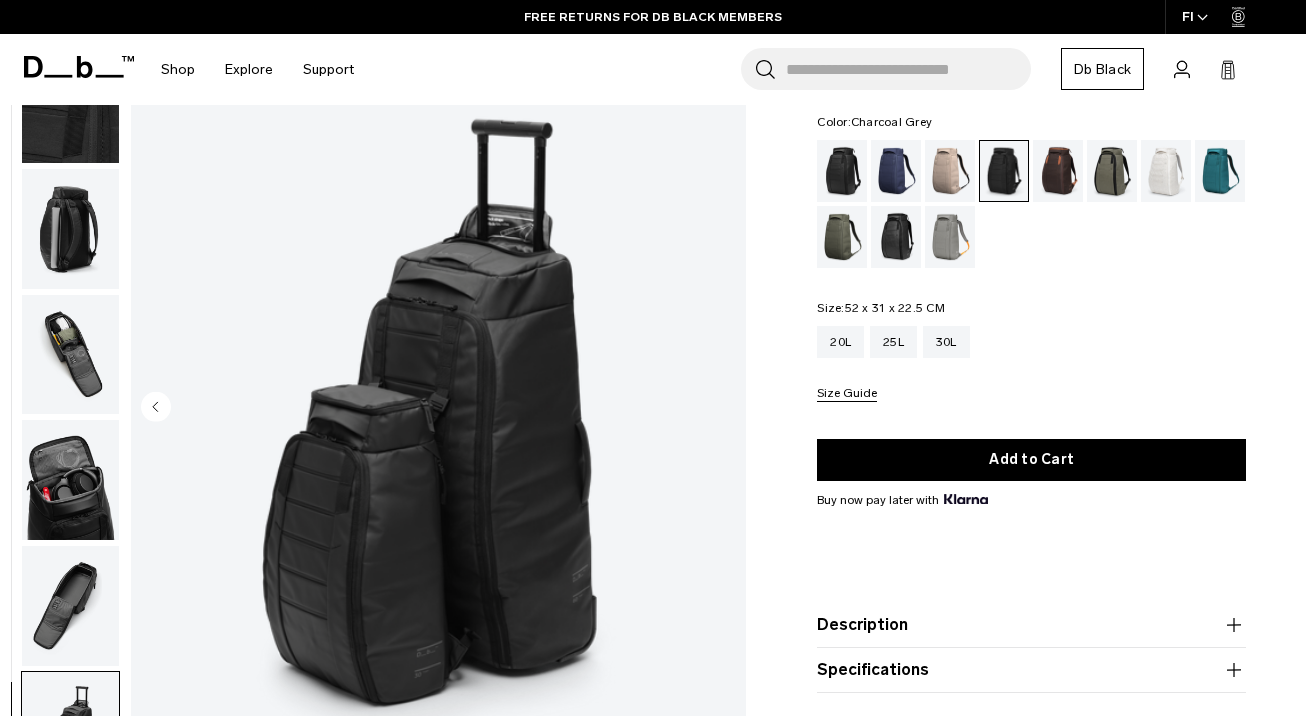 click at bounding box center (438, 408) 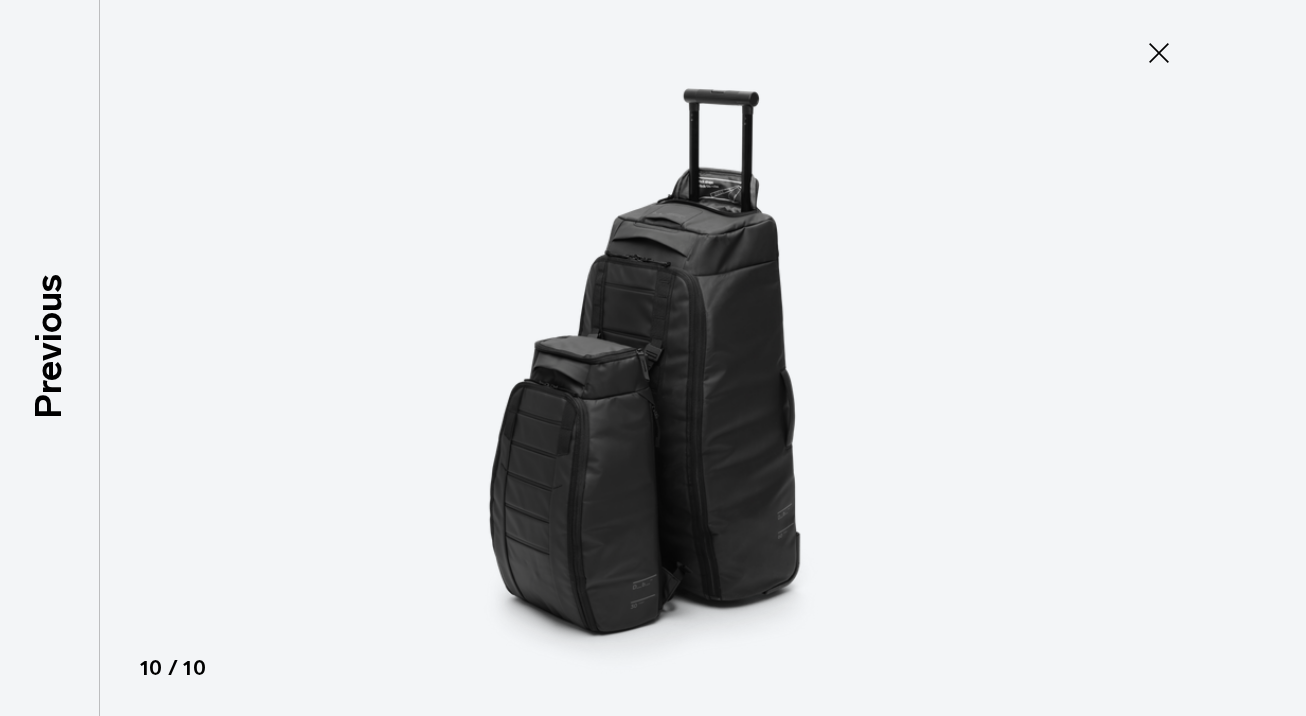 click 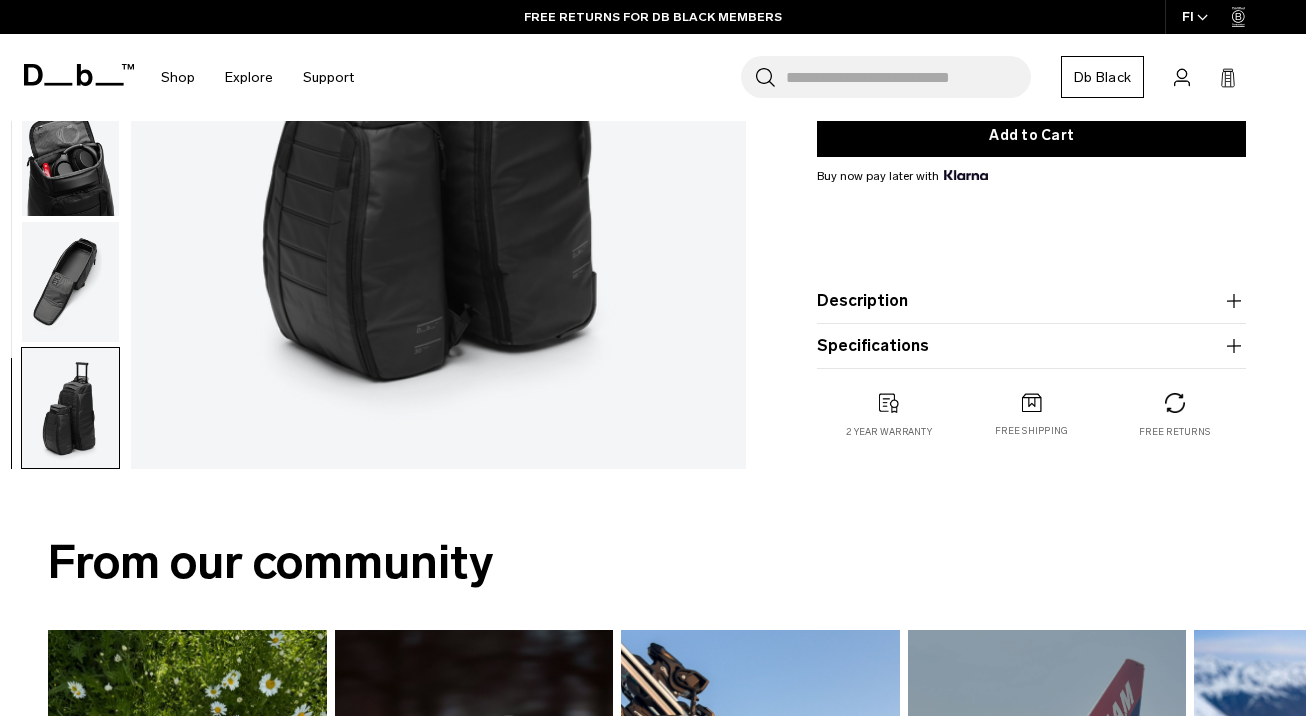 scroll, scrollTop: 236, scrollLeft: 0, axis: vertical 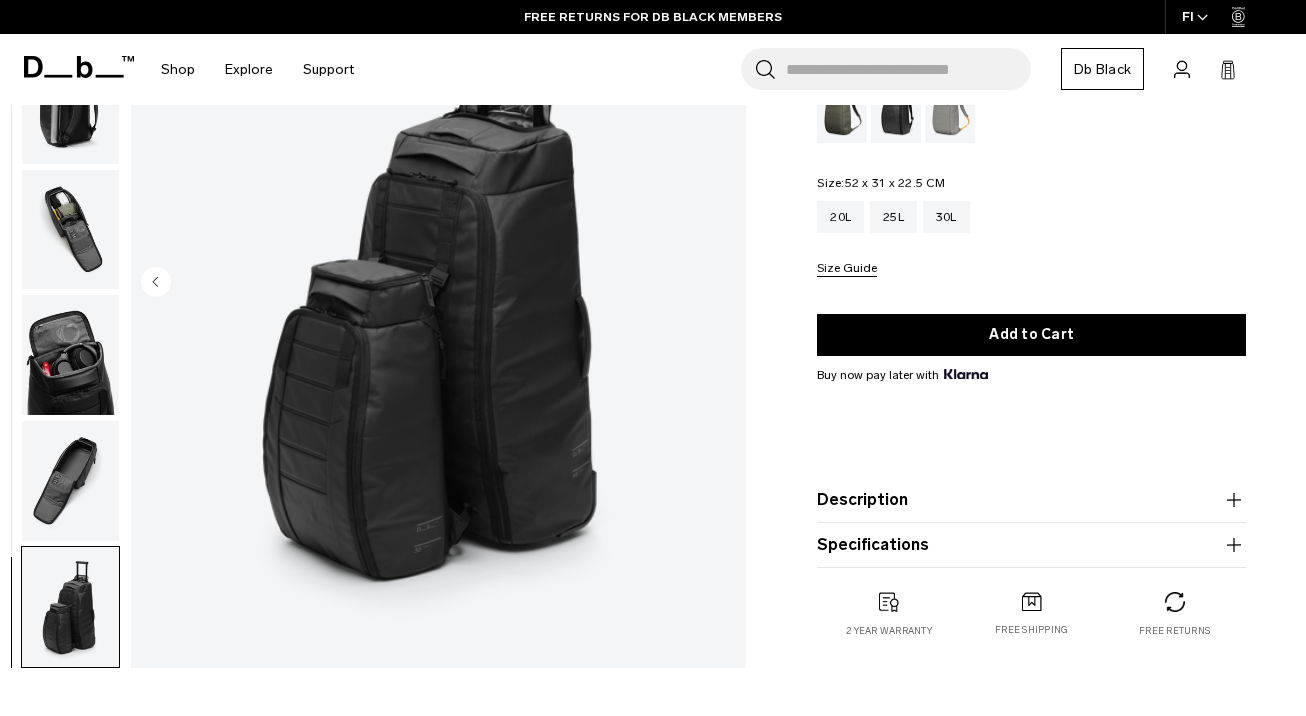 click on "Description" at bounding box center (1031, 500) 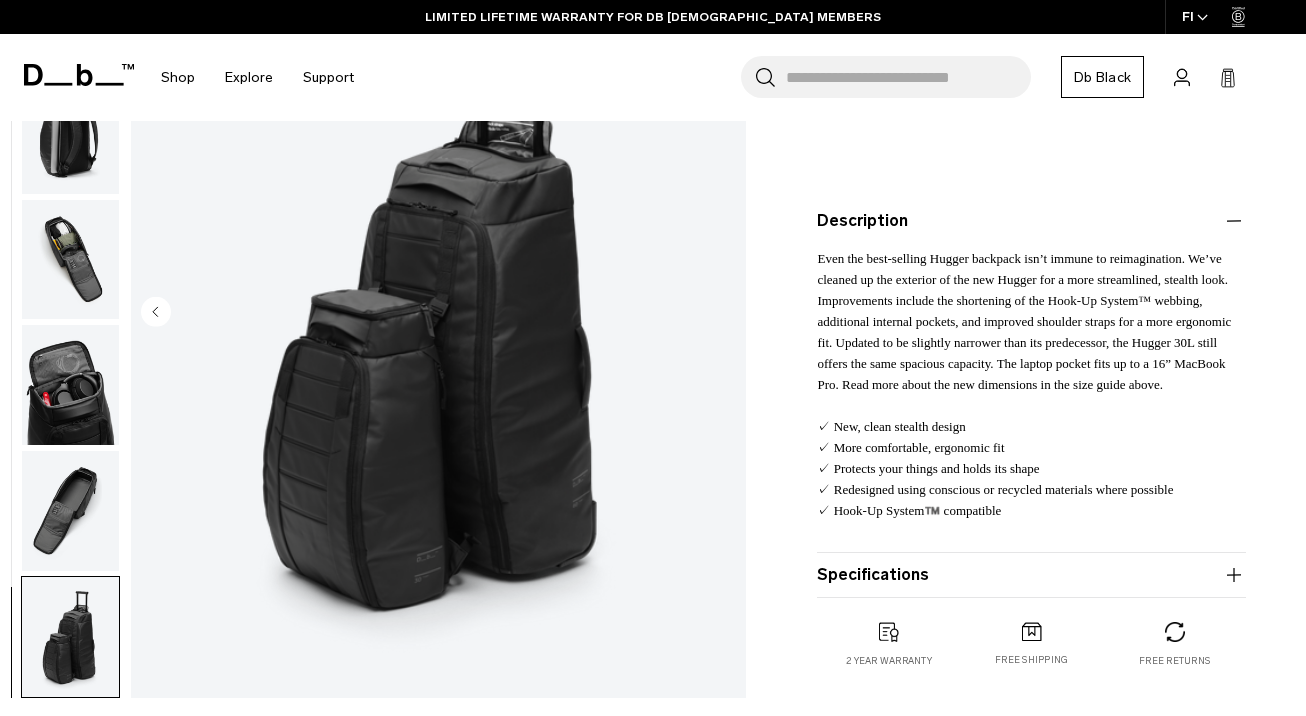 scroll, scrollTop: 515, scrollLeft: 0, axis: vertical 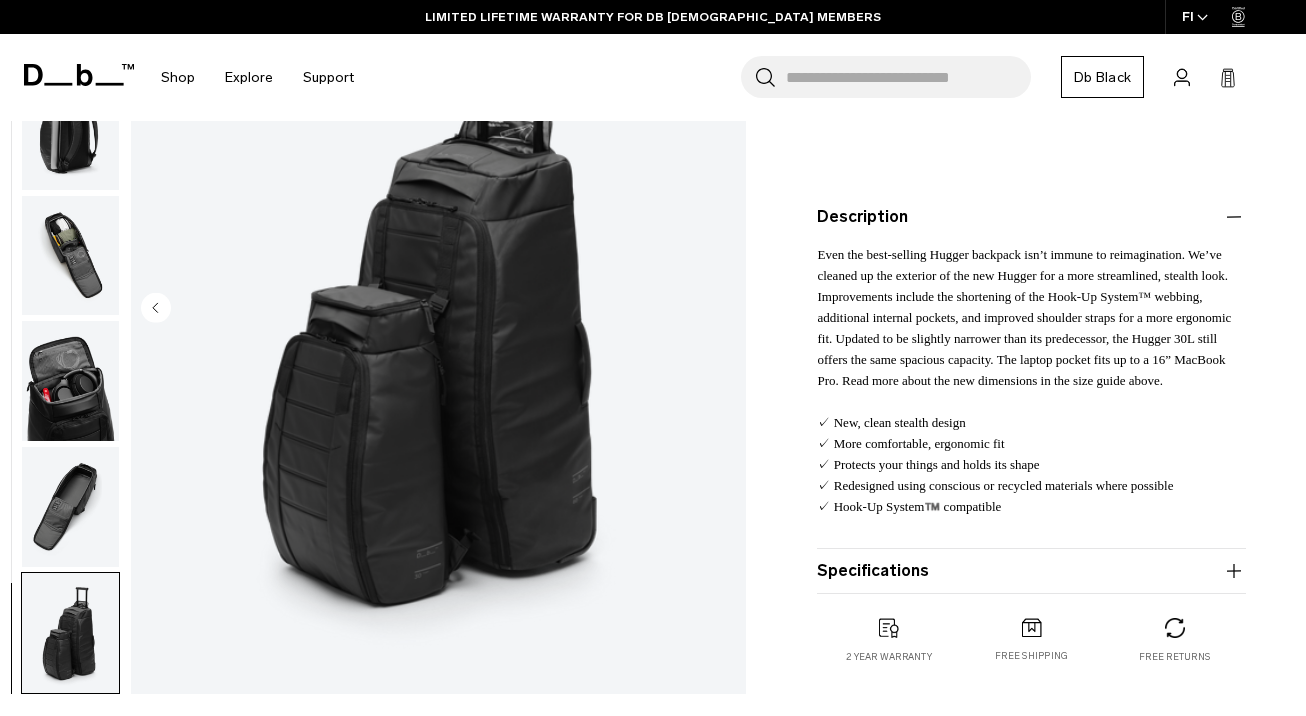 click on "Specifications" at bounding box center [1031, 571] 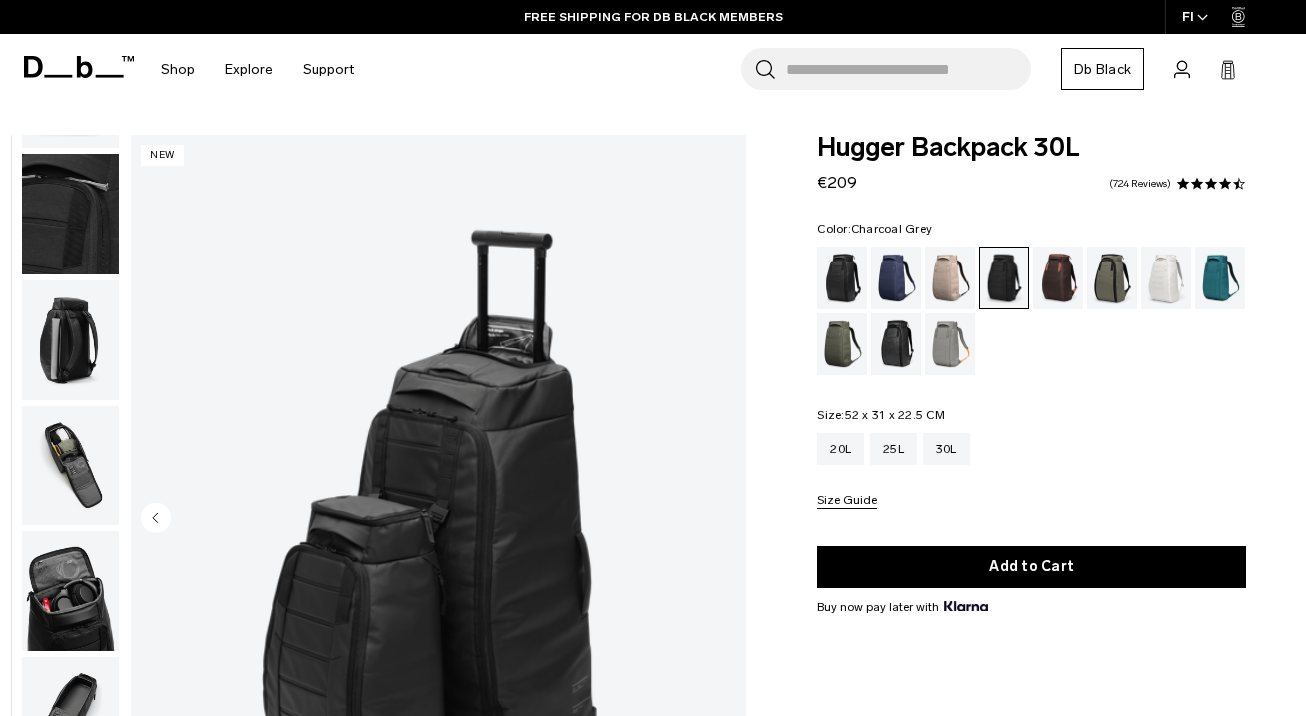 scroll, scrollTop: 0, scrollLeft: 0, axis: both 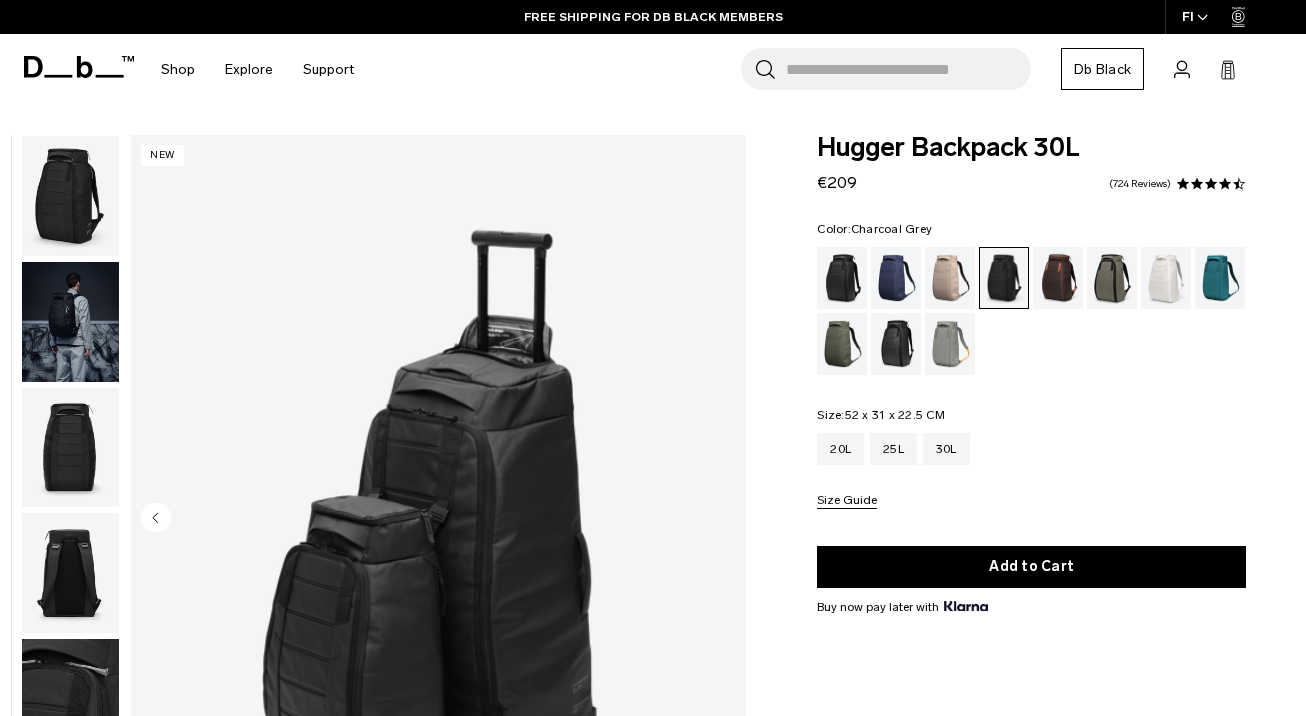 click at bounding box center [70, 196] 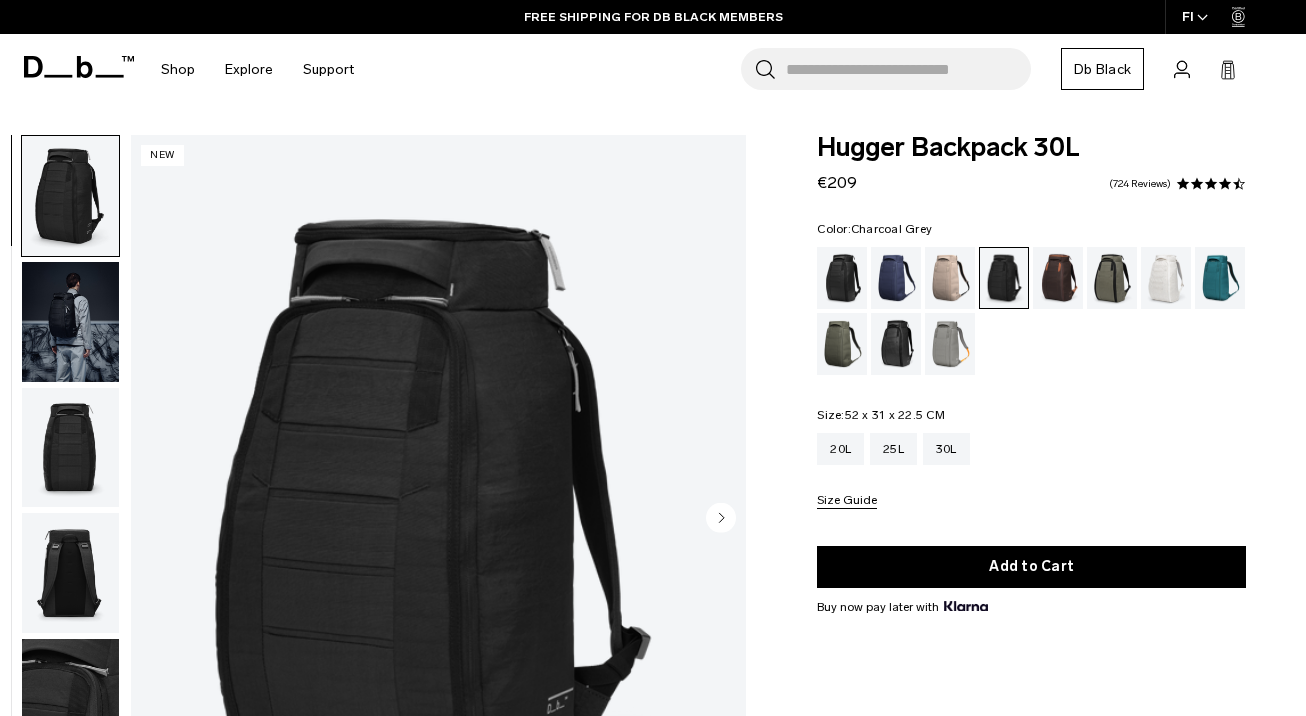 scroll, scrollTop: 0, scrollLeft: 0, axis: both 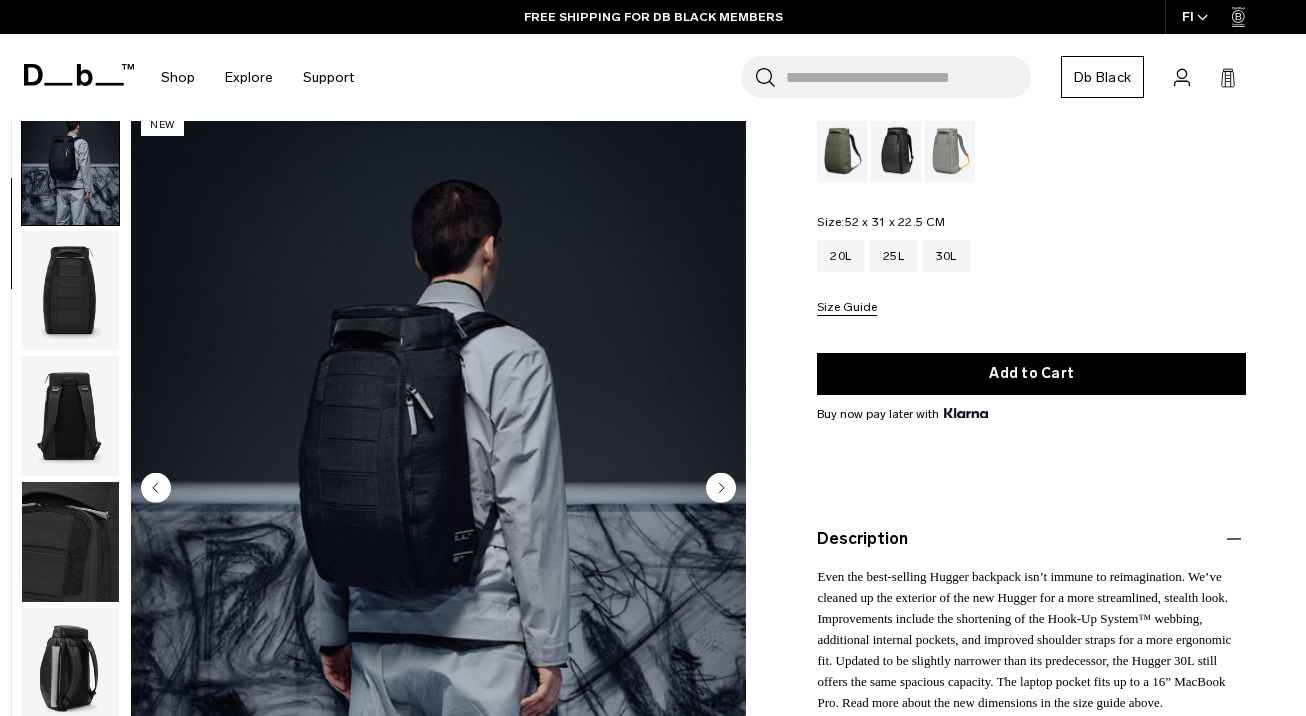 click 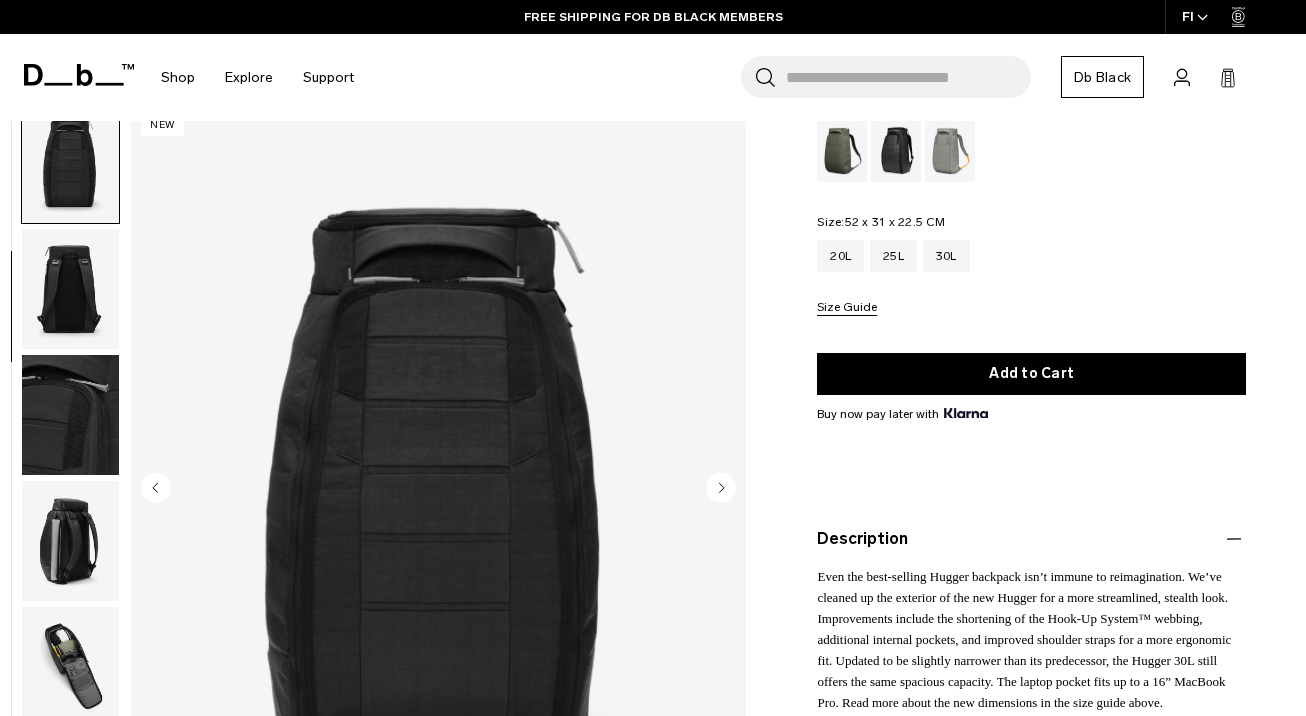 click 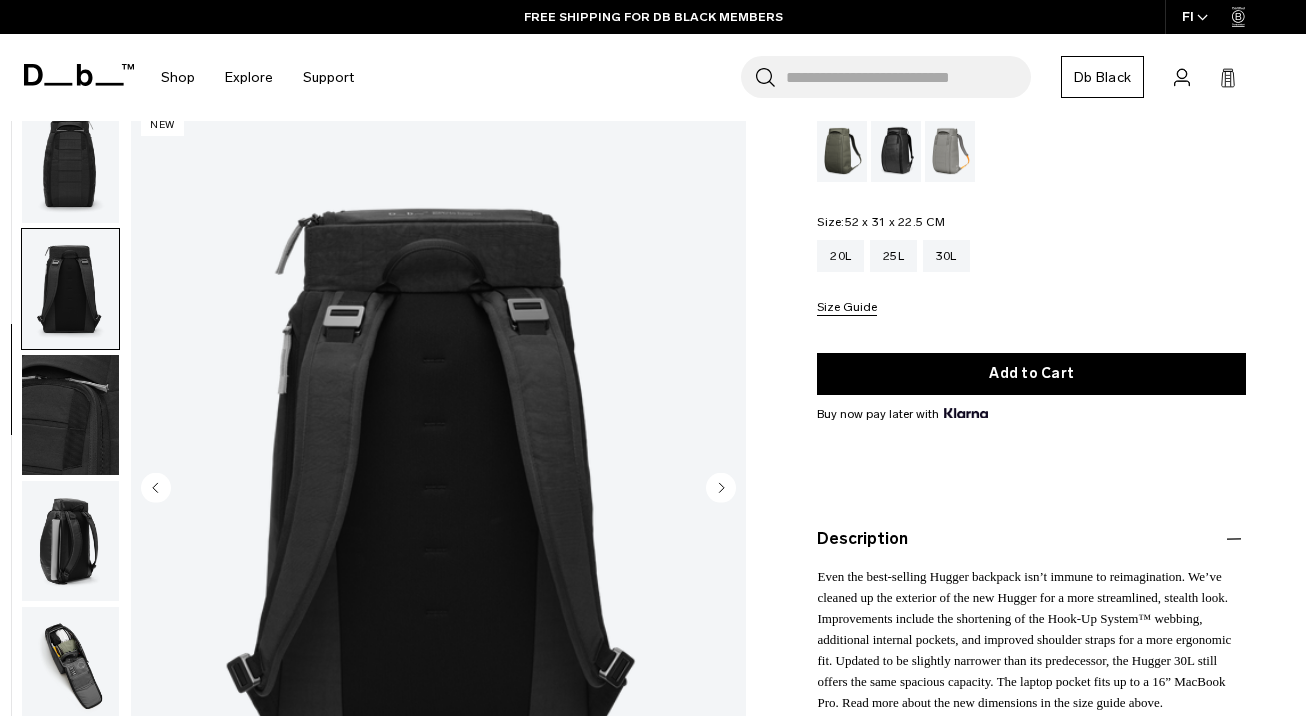 scroll, scrollTop: 382, scrollLeft: 0, axis: vertical 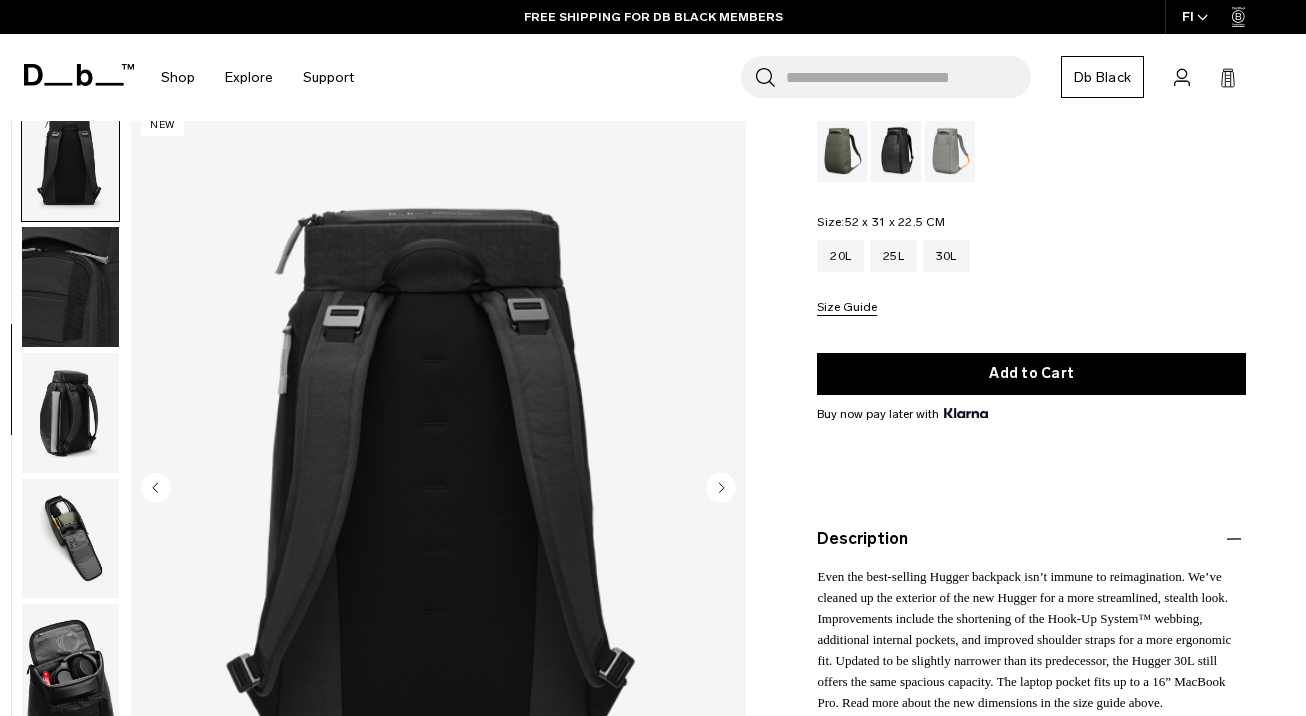 click 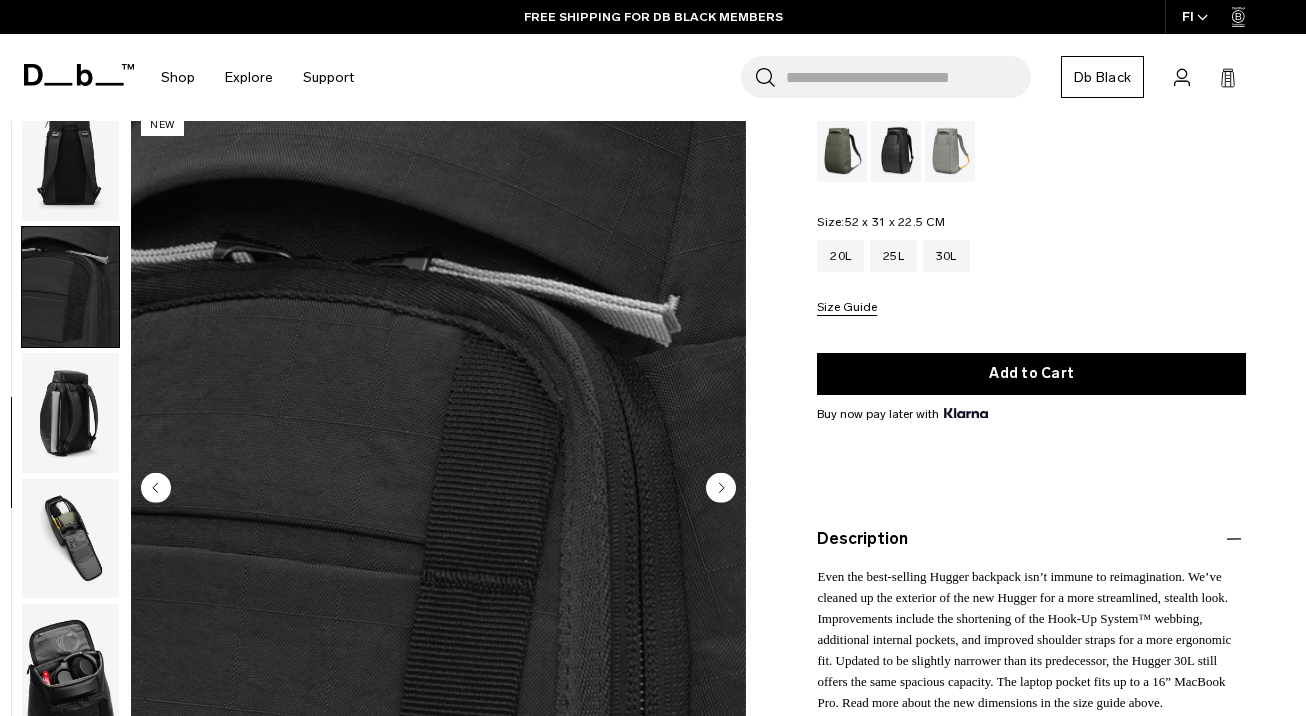 scroll, scrollTop: 499, scrollLeft: 0, axis: vertical 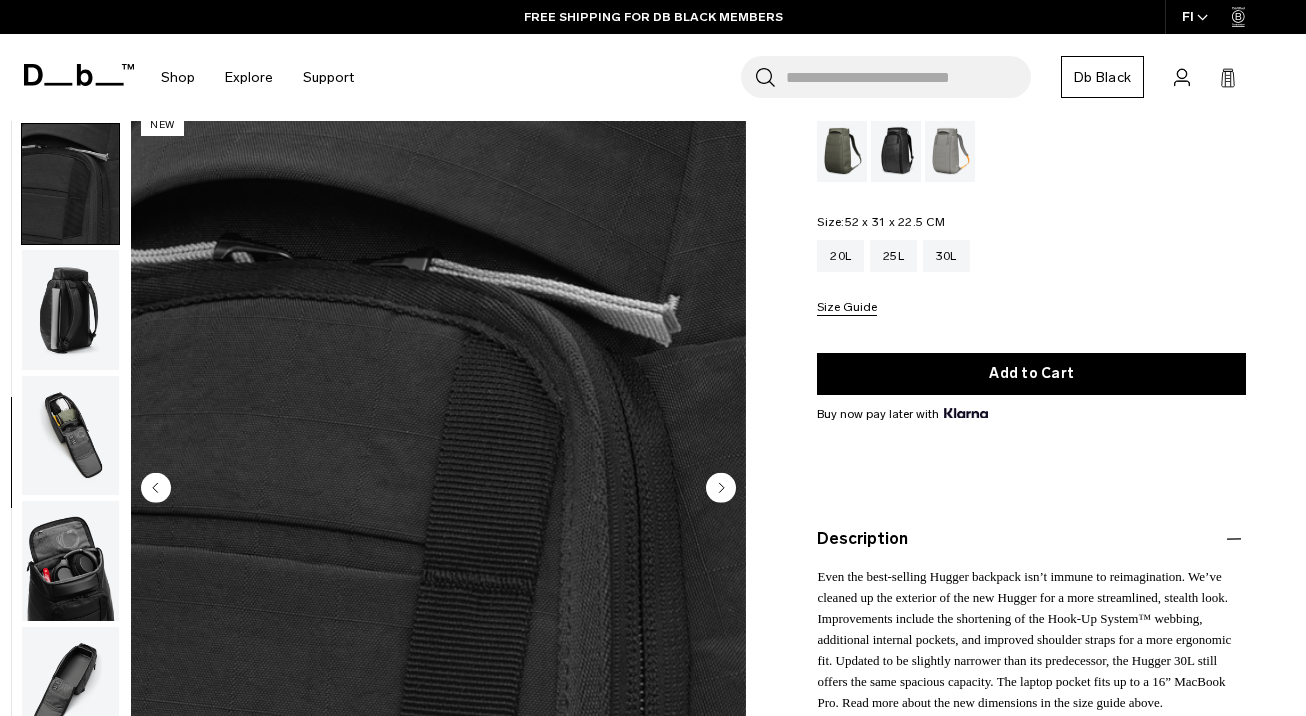 click 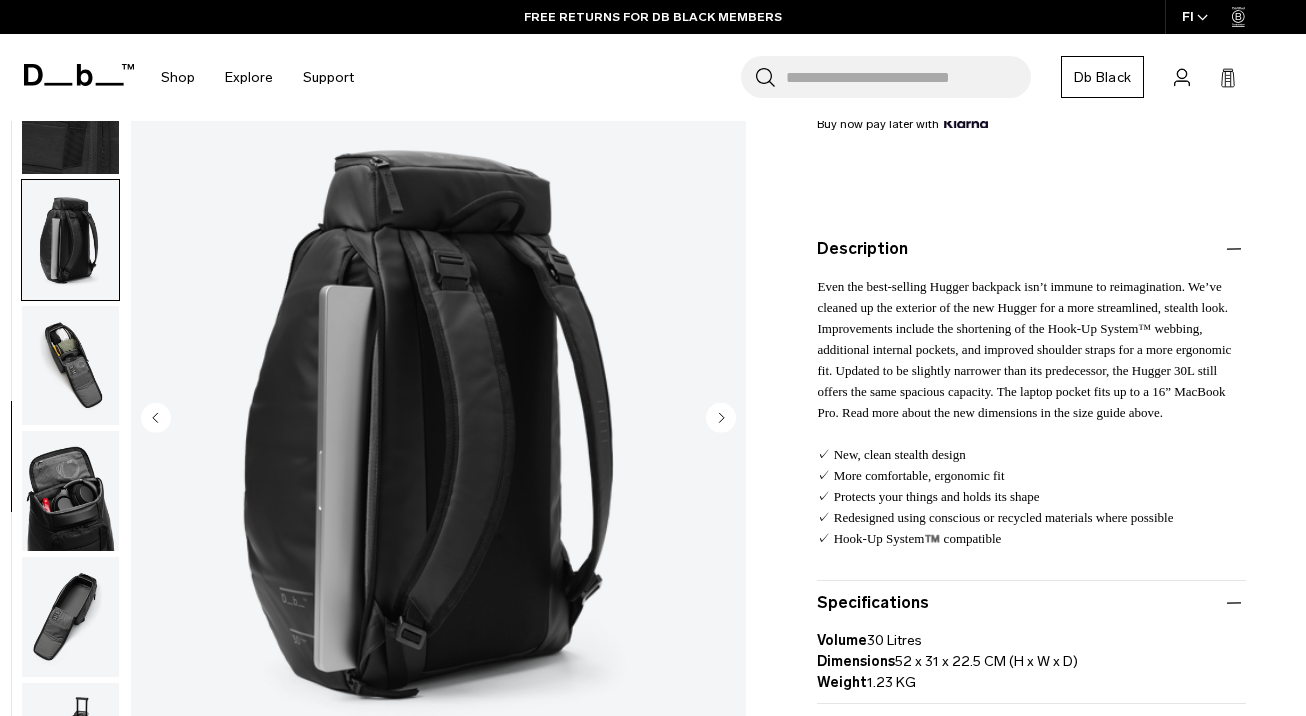 scroll, scrollTop: 462, scrollLeft: 0, axis: vertical 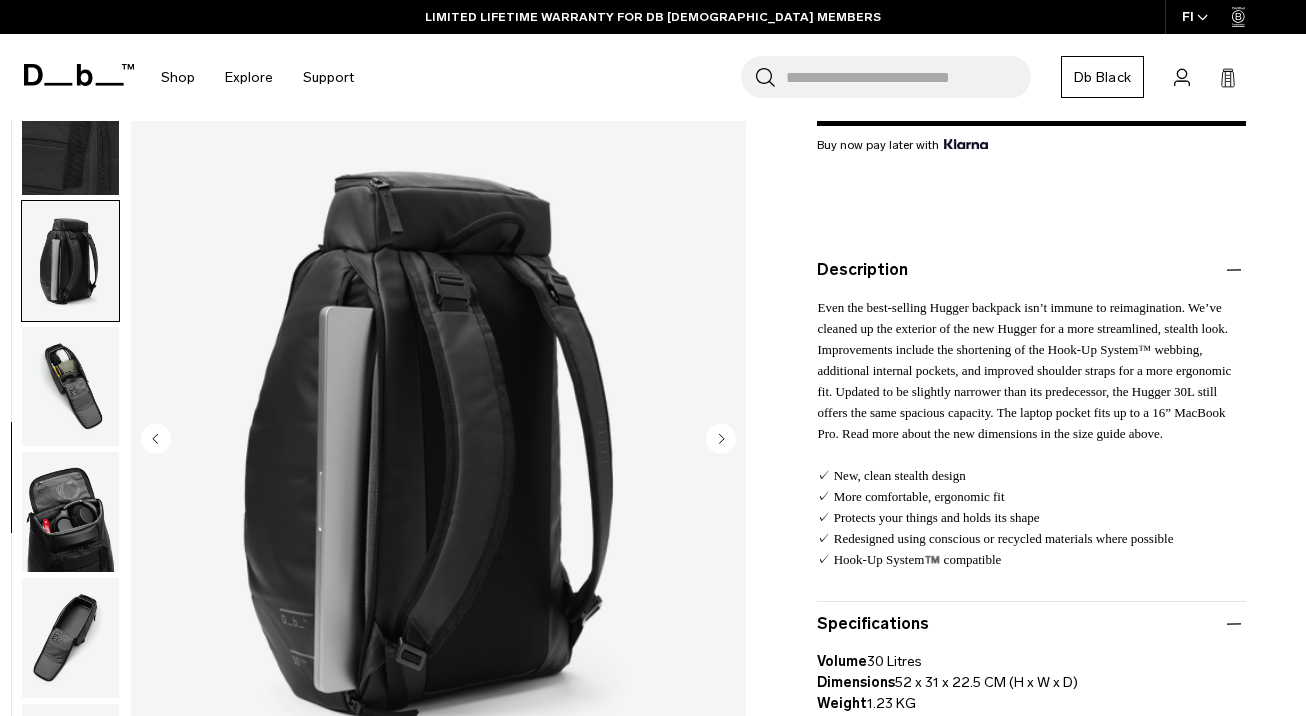 click 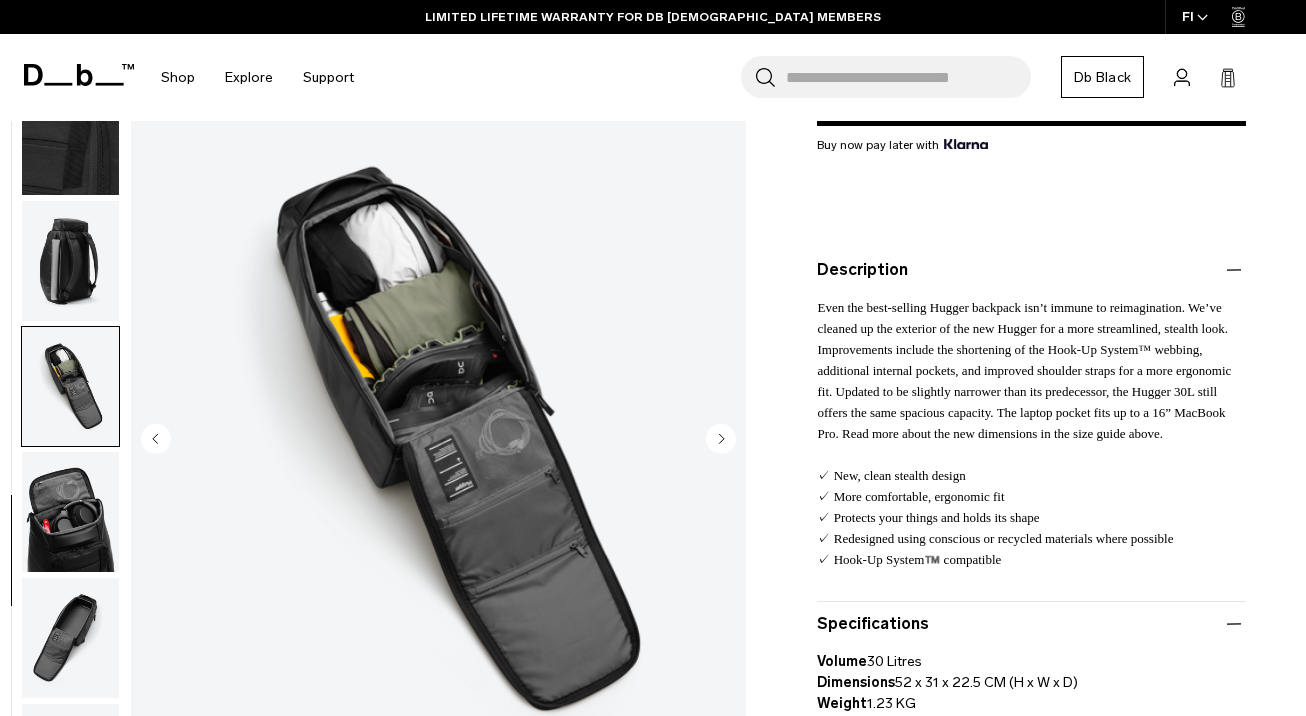 click 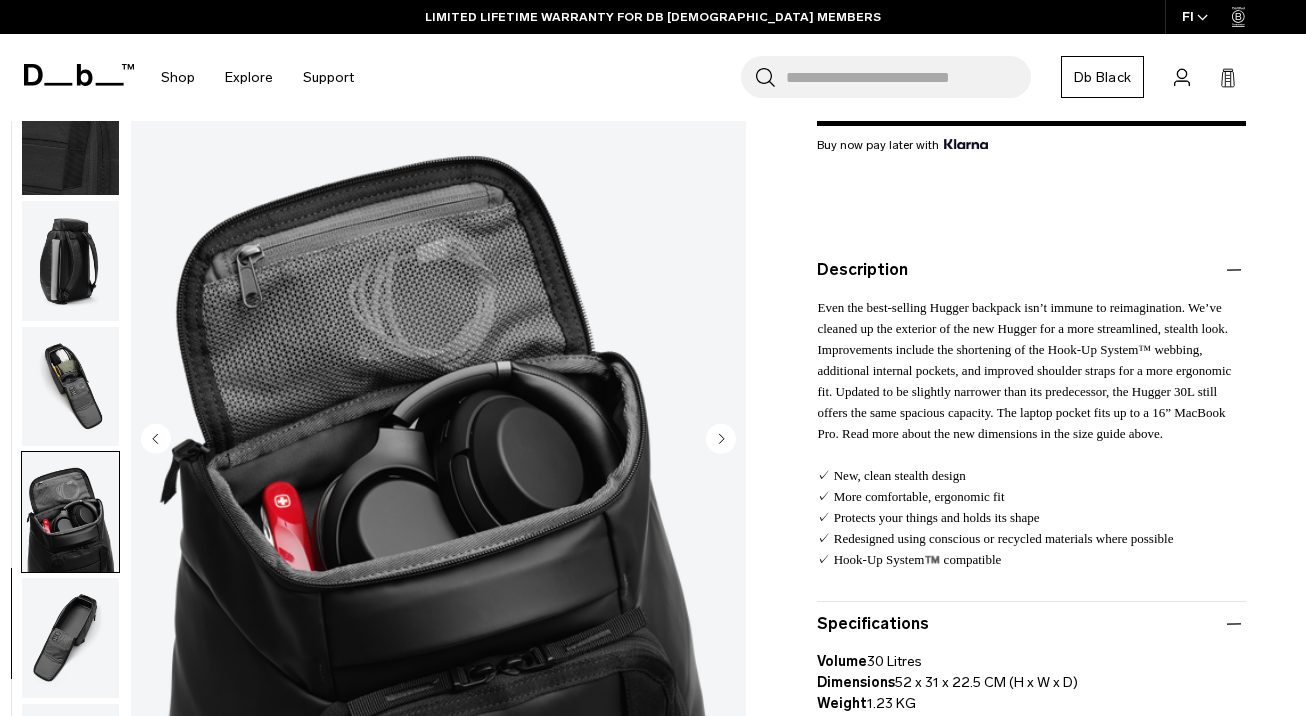 click 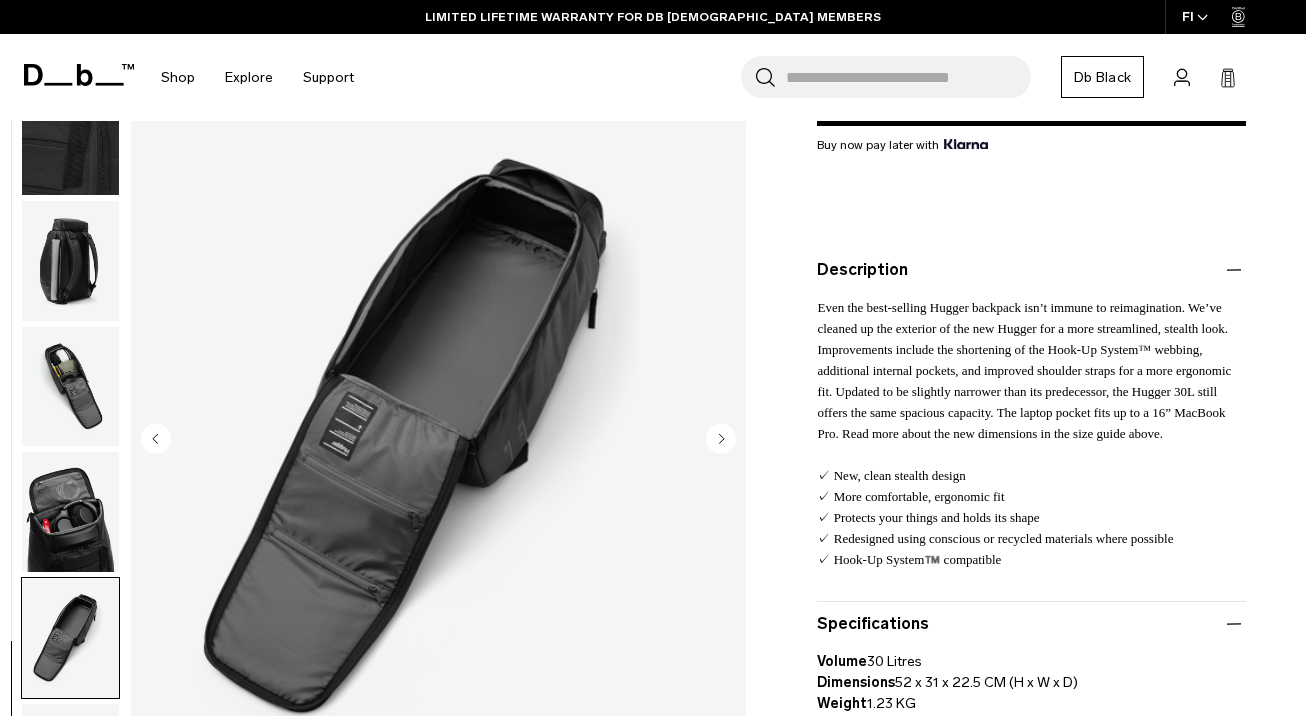 click 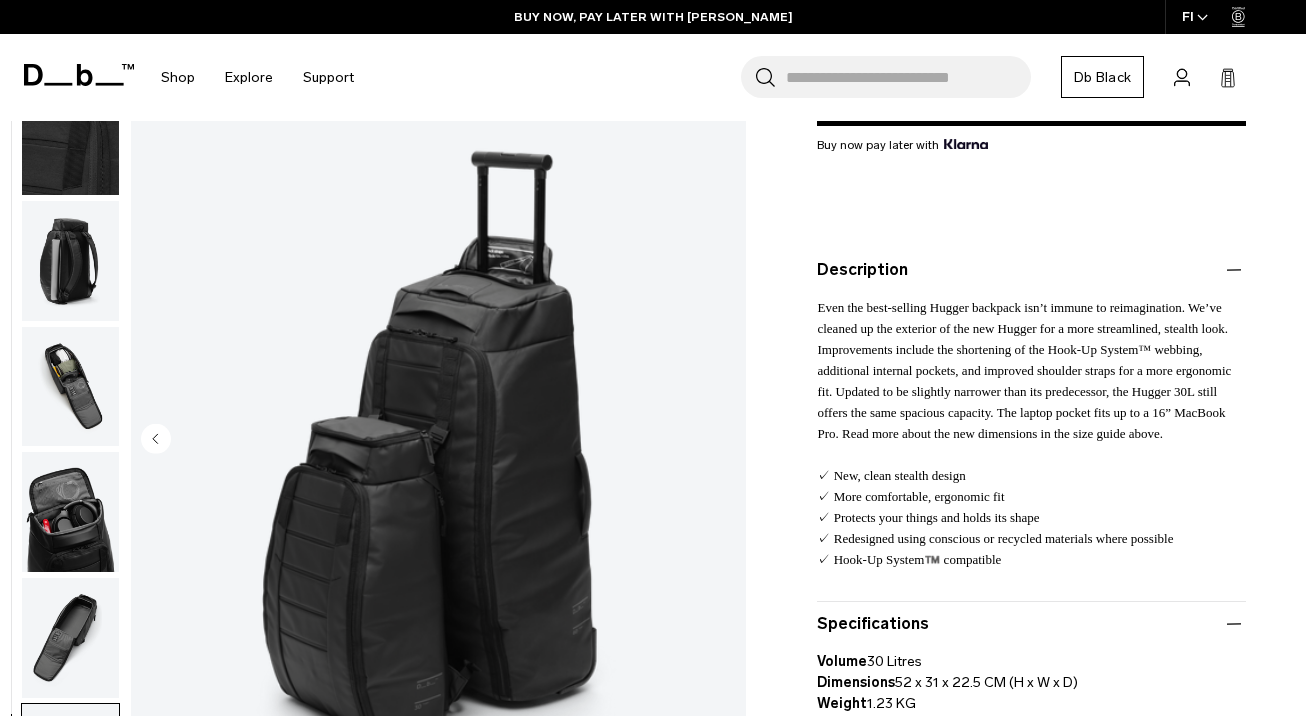 click at bounding box center [438, 440] 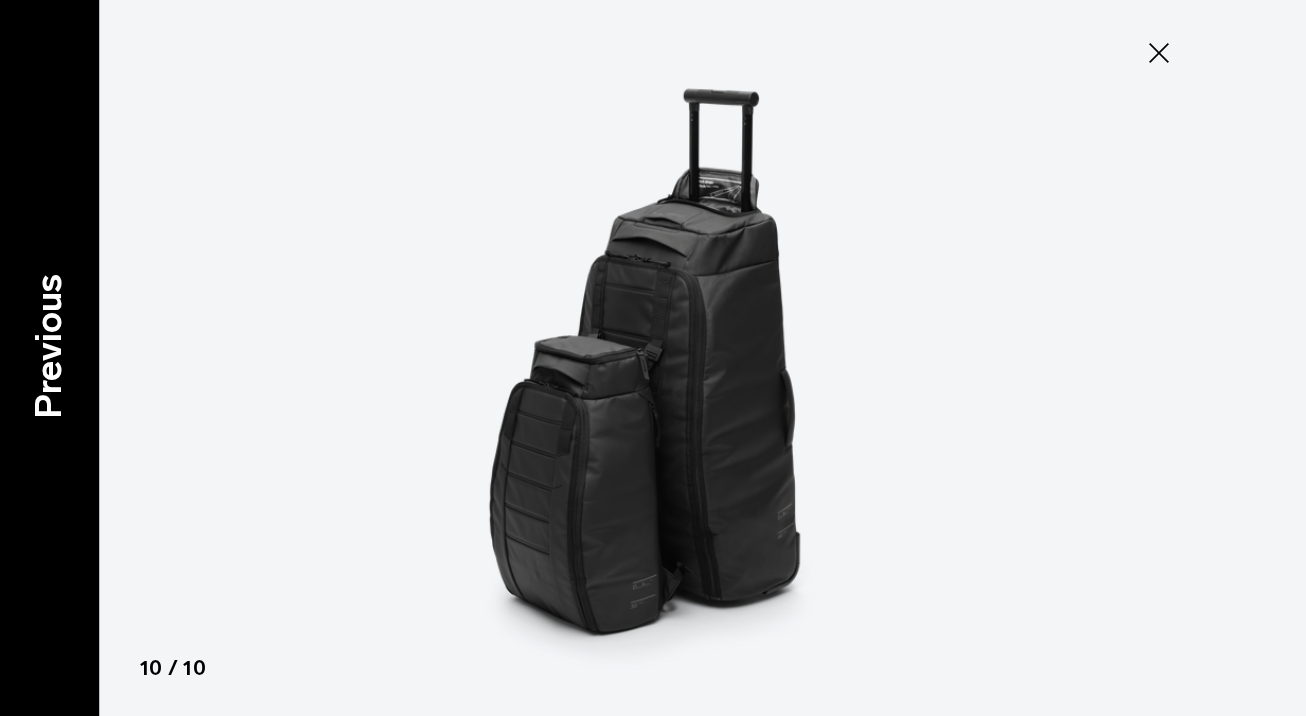 click on "Previous" at bounding box center (49, 345) 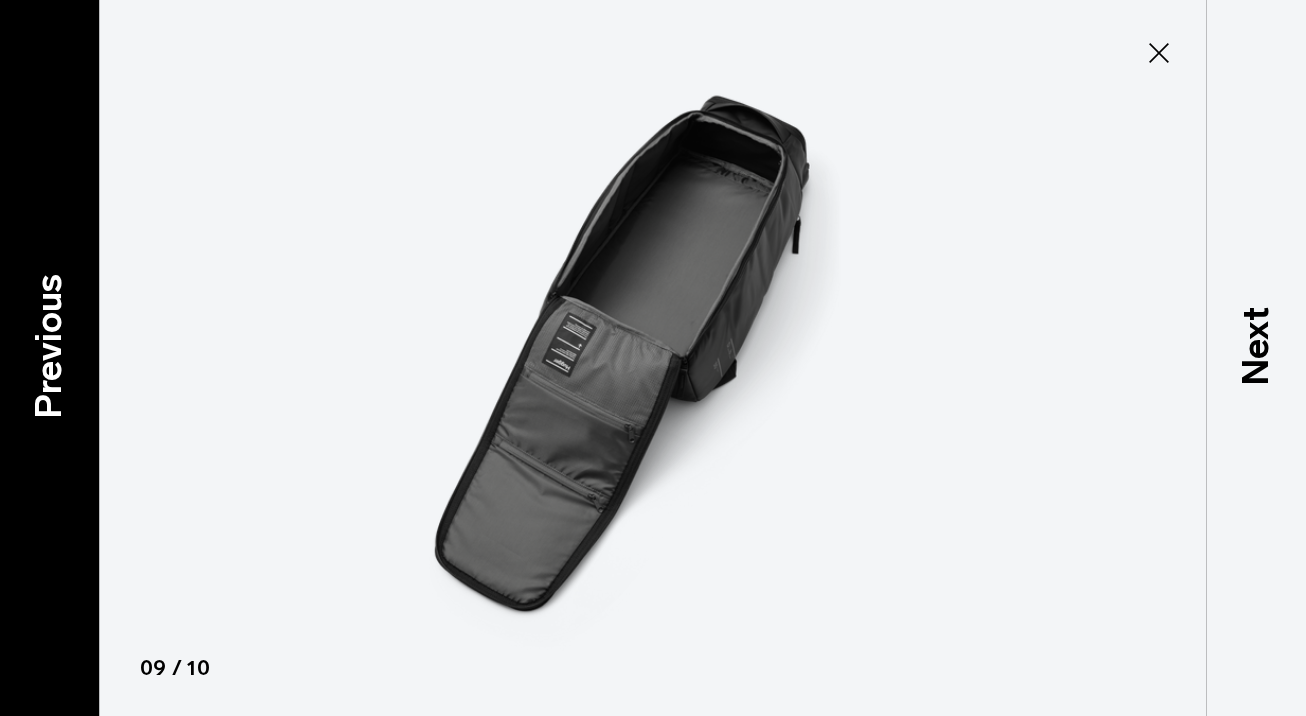 click on "Previous" at bounding box center (49, 345) 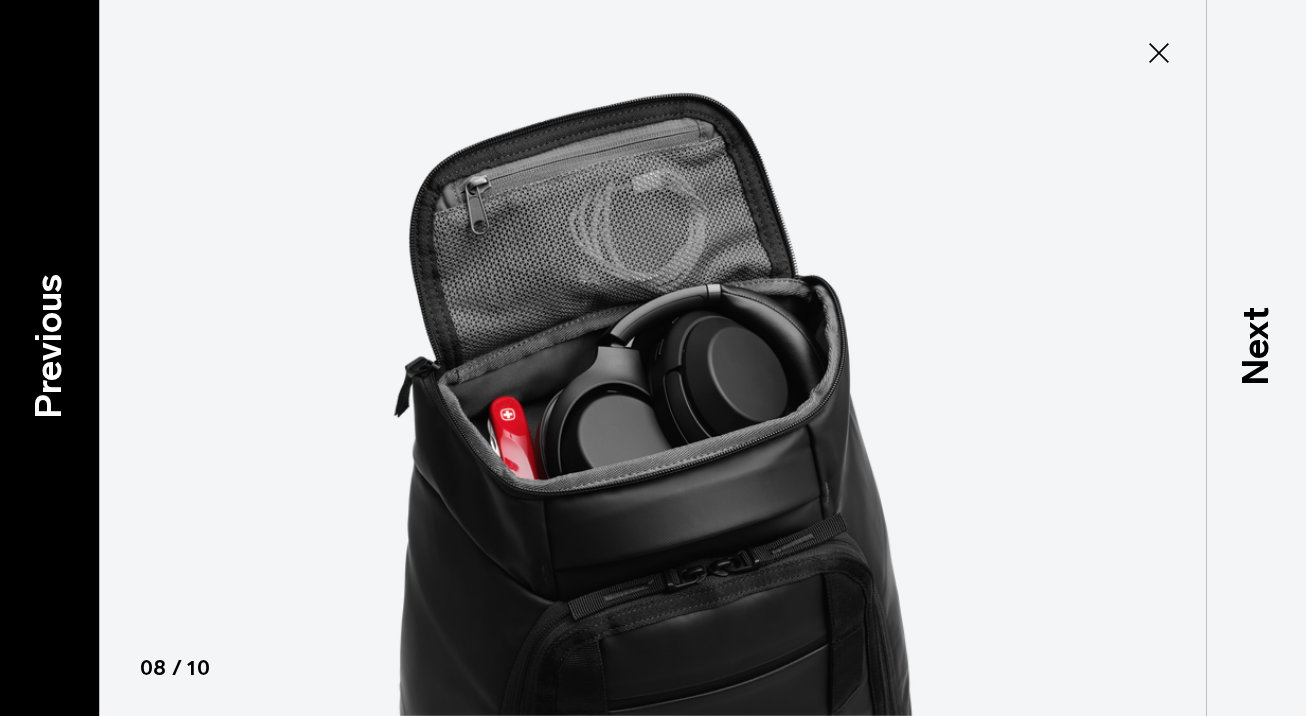 click on "Previous" at bounding box center [49, 345] 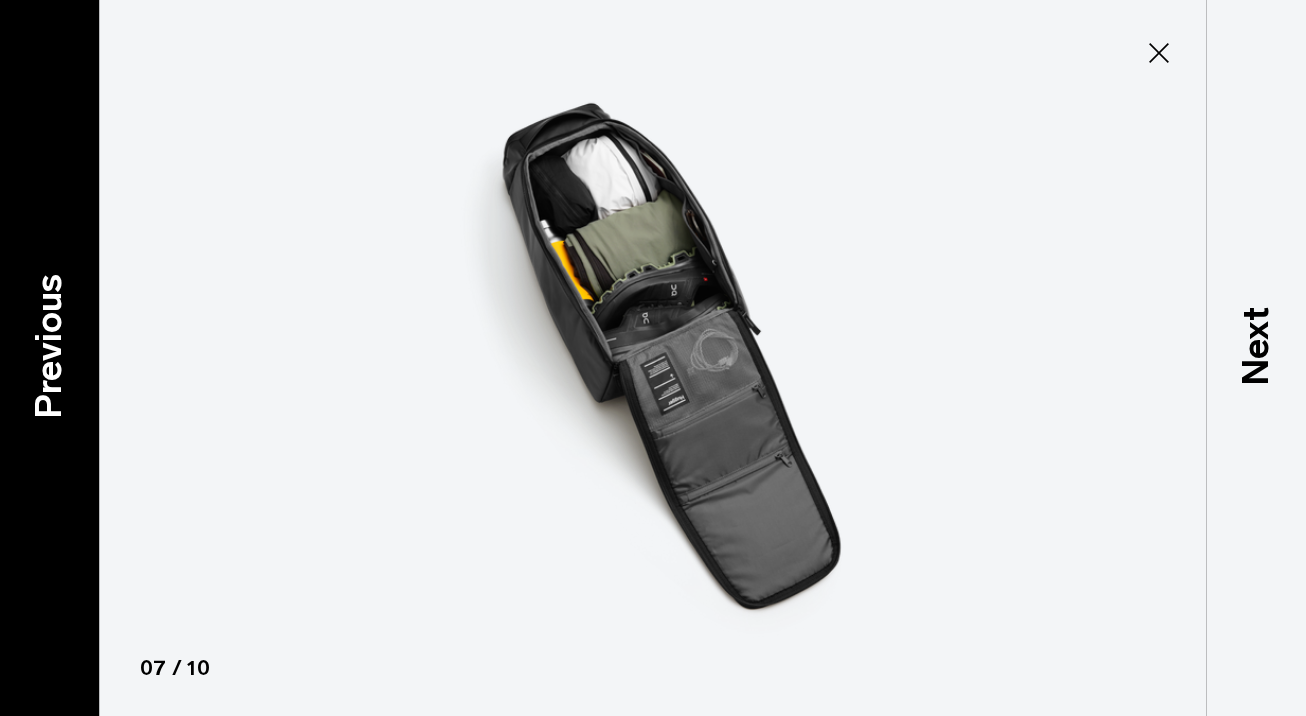 click on "Previous" at bounding box center [49, 345] 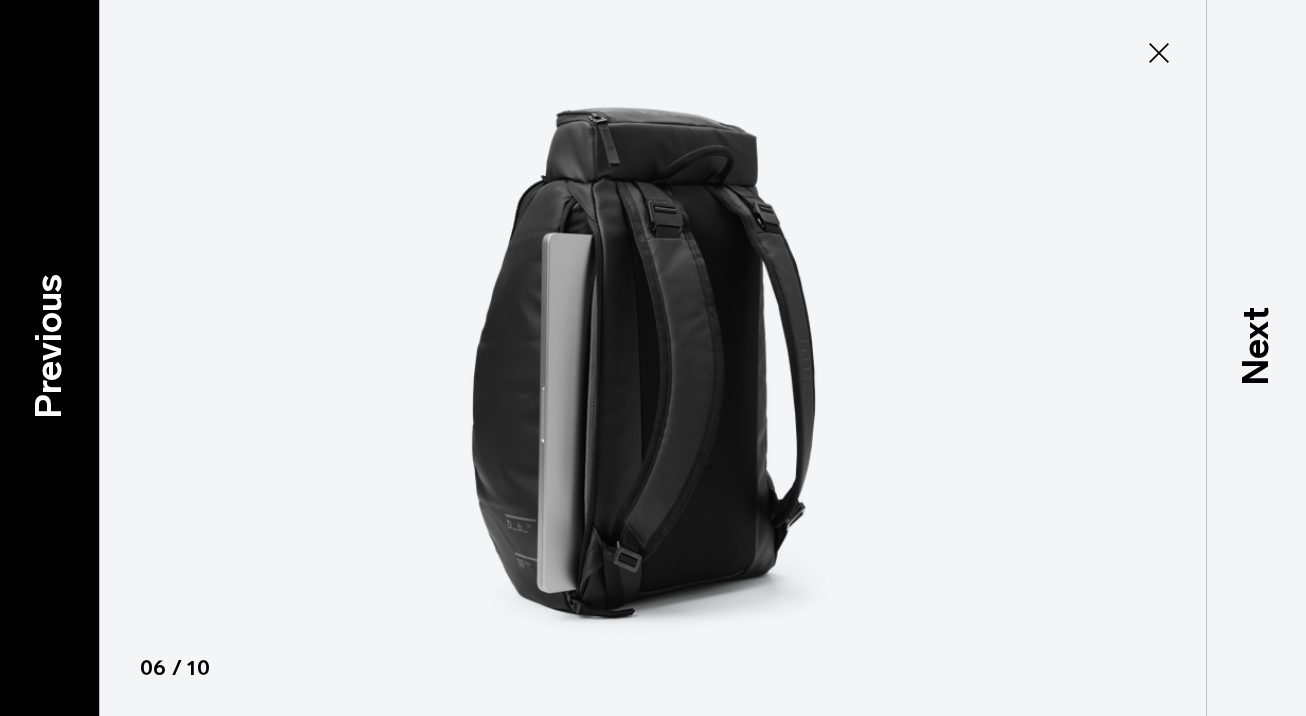 click on "Previous" at bounding box center (49, 345) 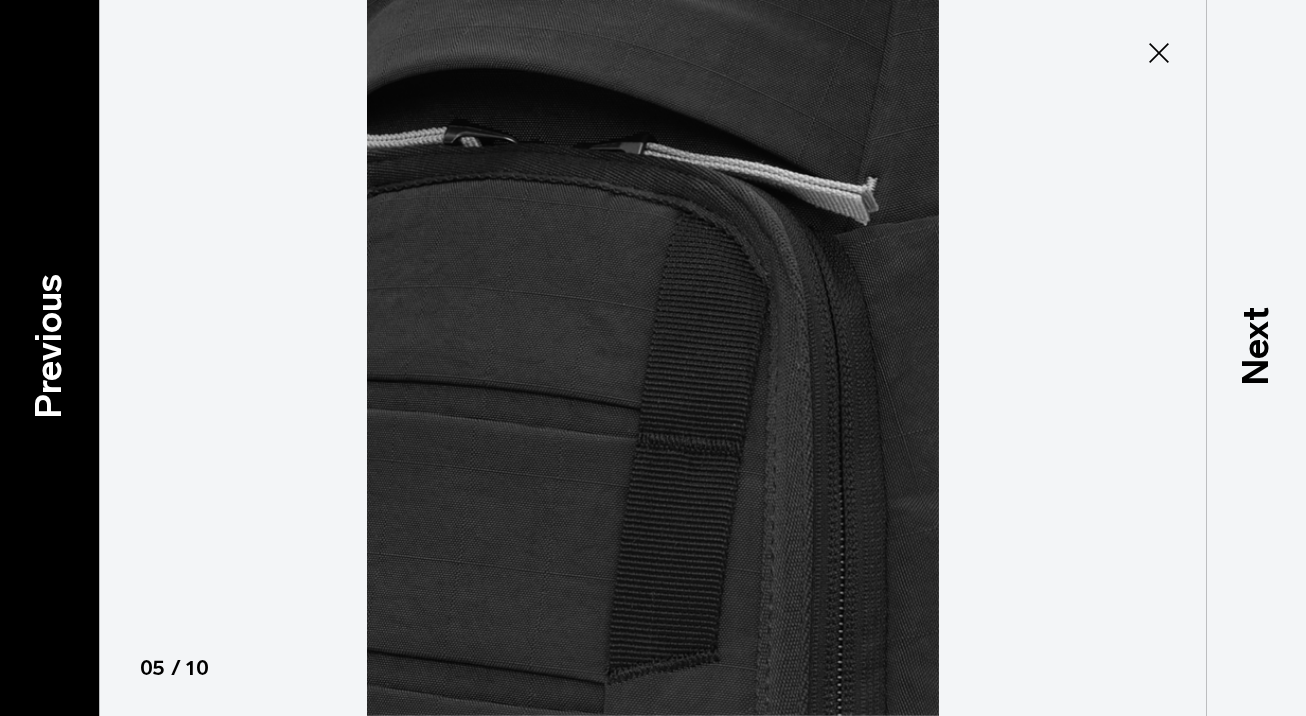 click on "Previous" at bounding box center (49, 345) 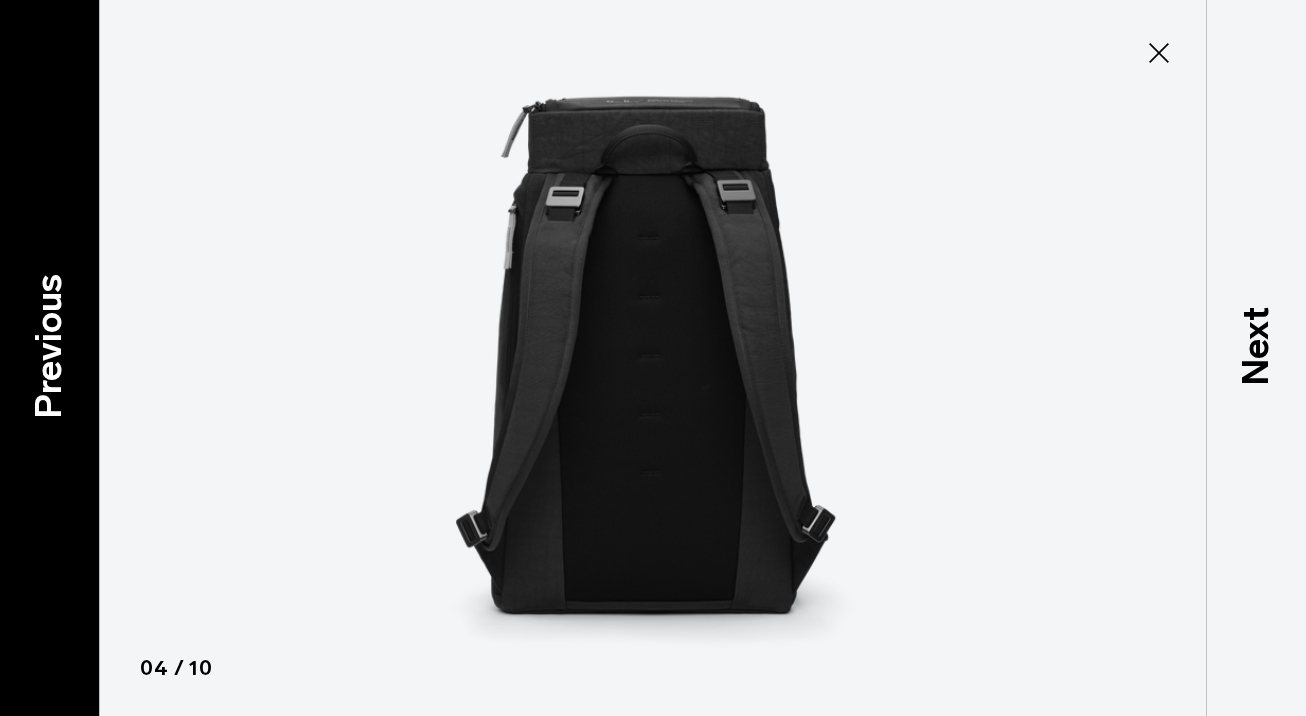click on "Previous" at bounding box center (49, 345) 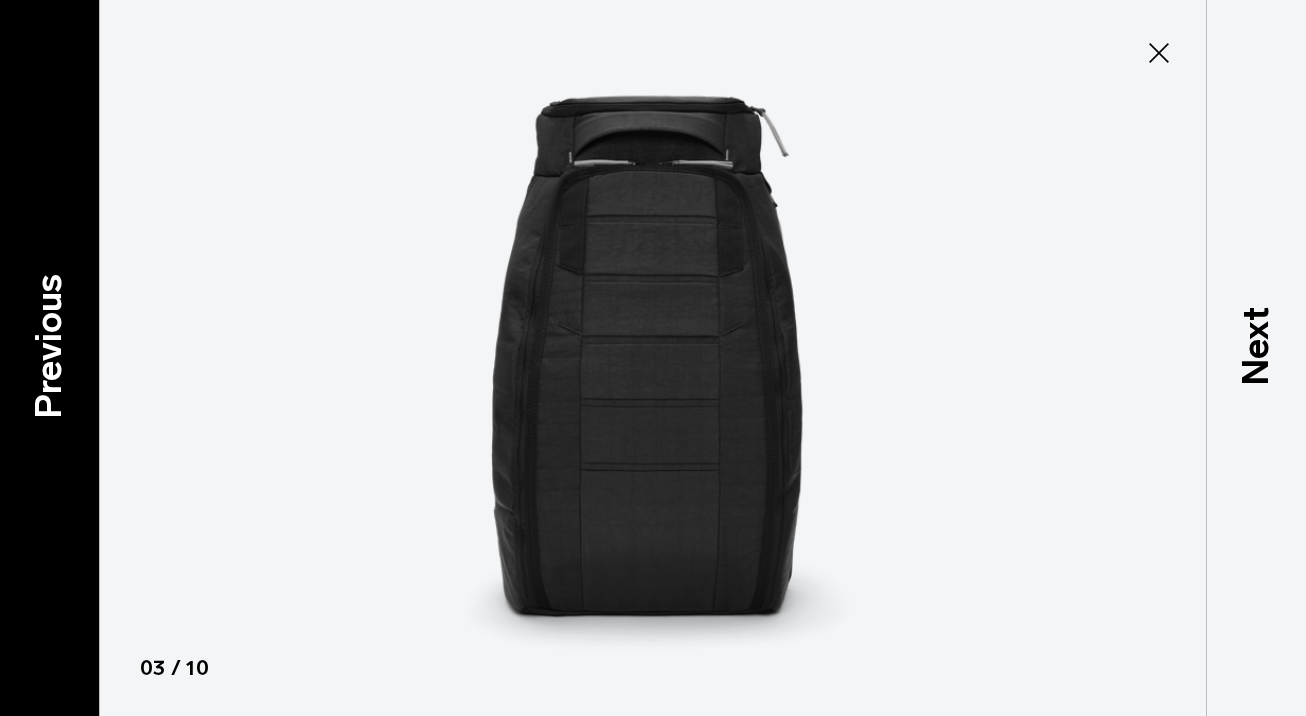 click on "Previous" at bounding box center [49, 345] 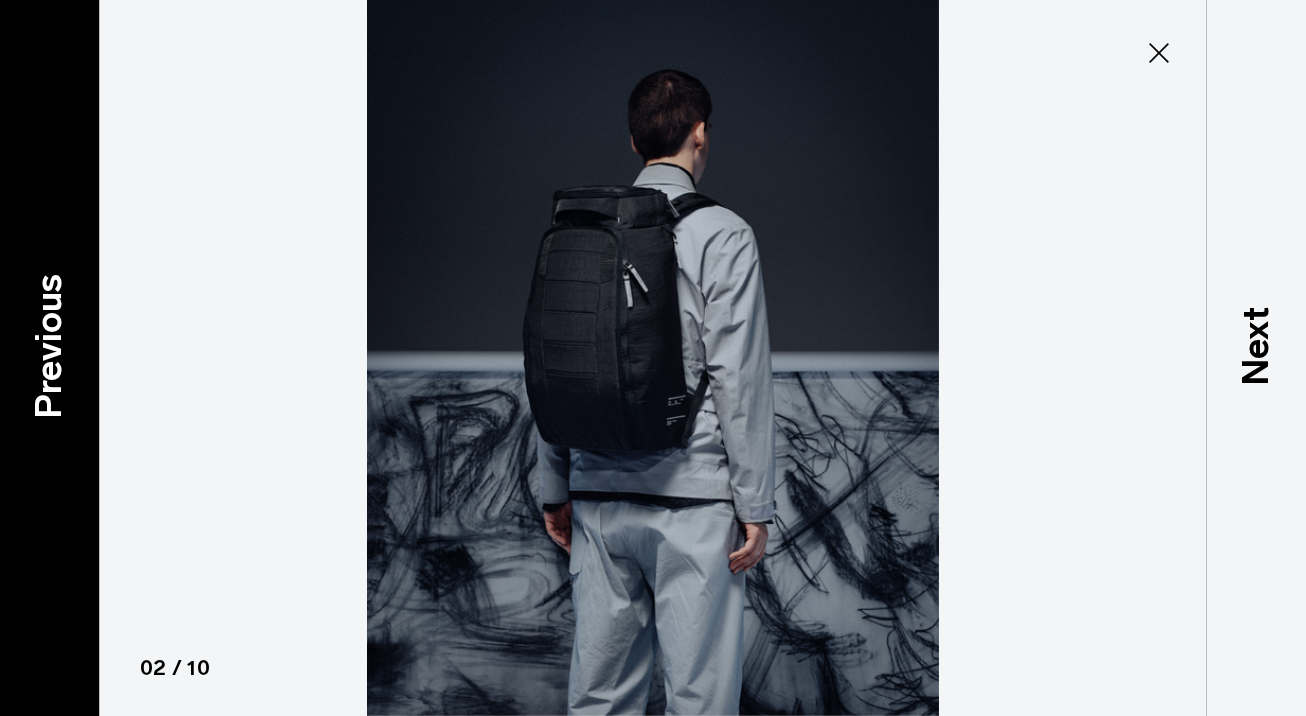click on "Previous" at bounding box center [49, 345] 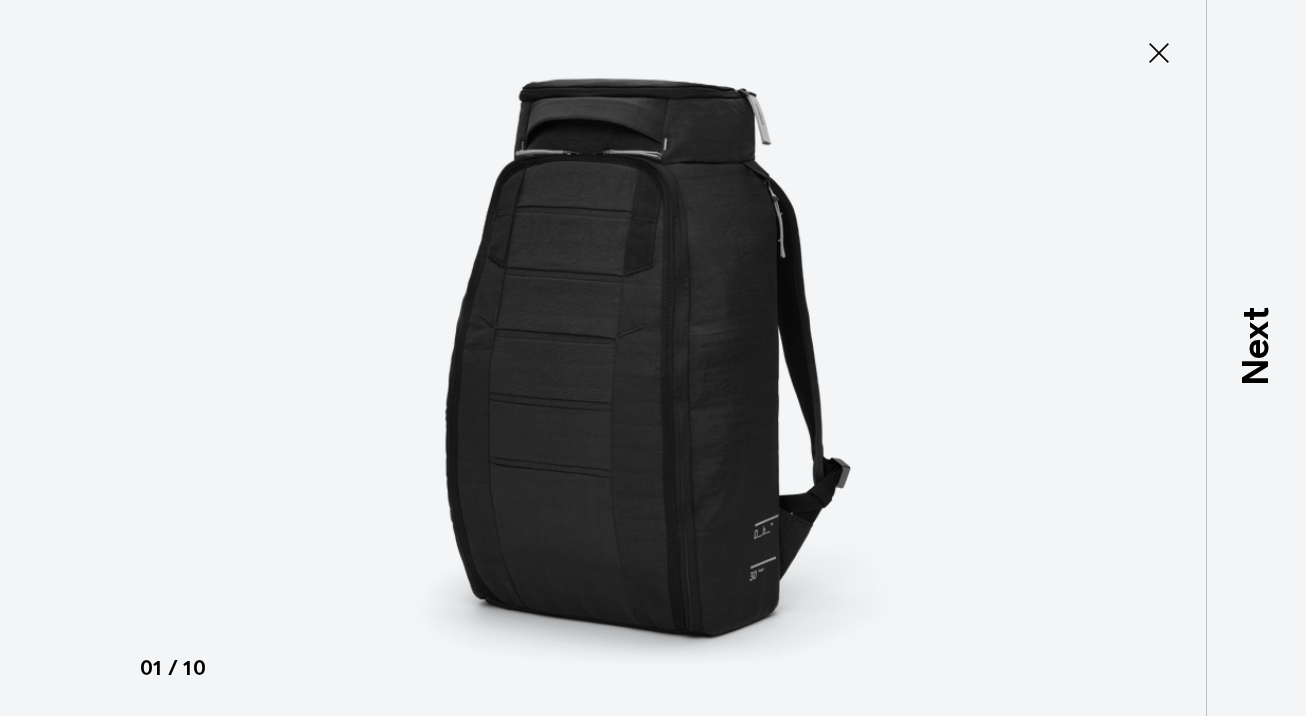 click 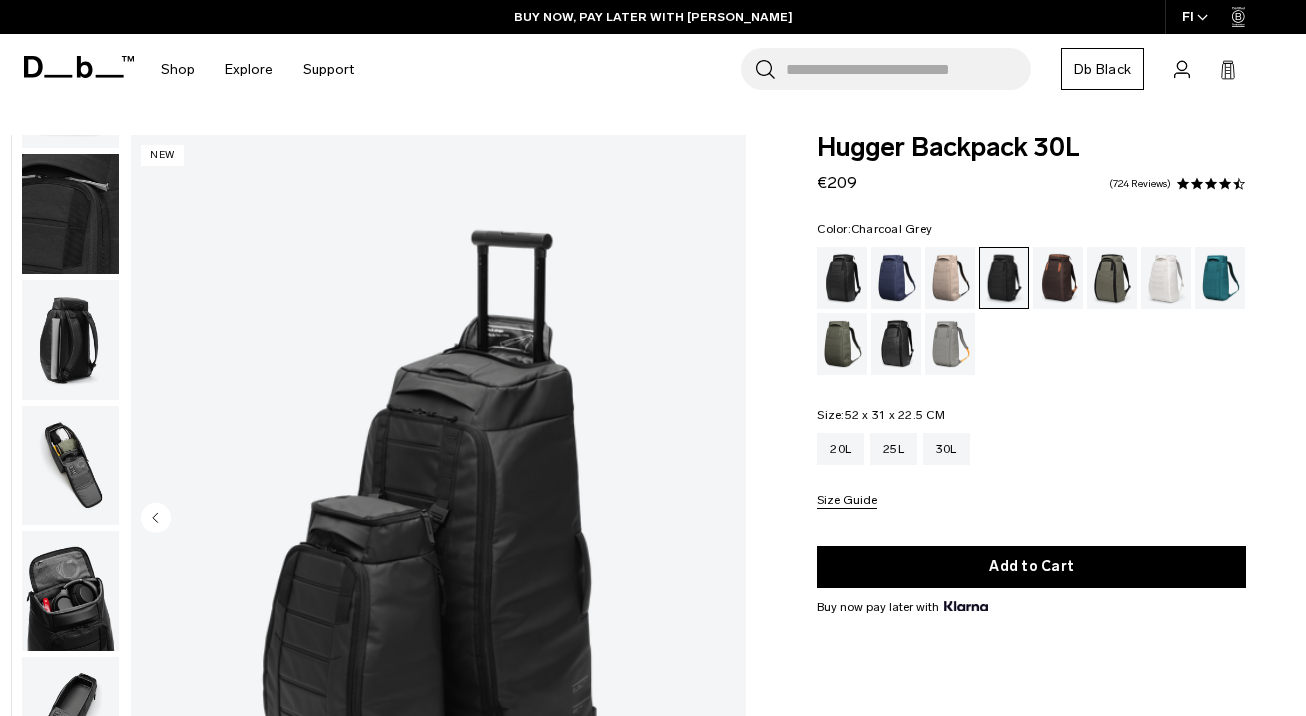 scroll, scrollTop: 0, scrollLeft: 0, axis: both 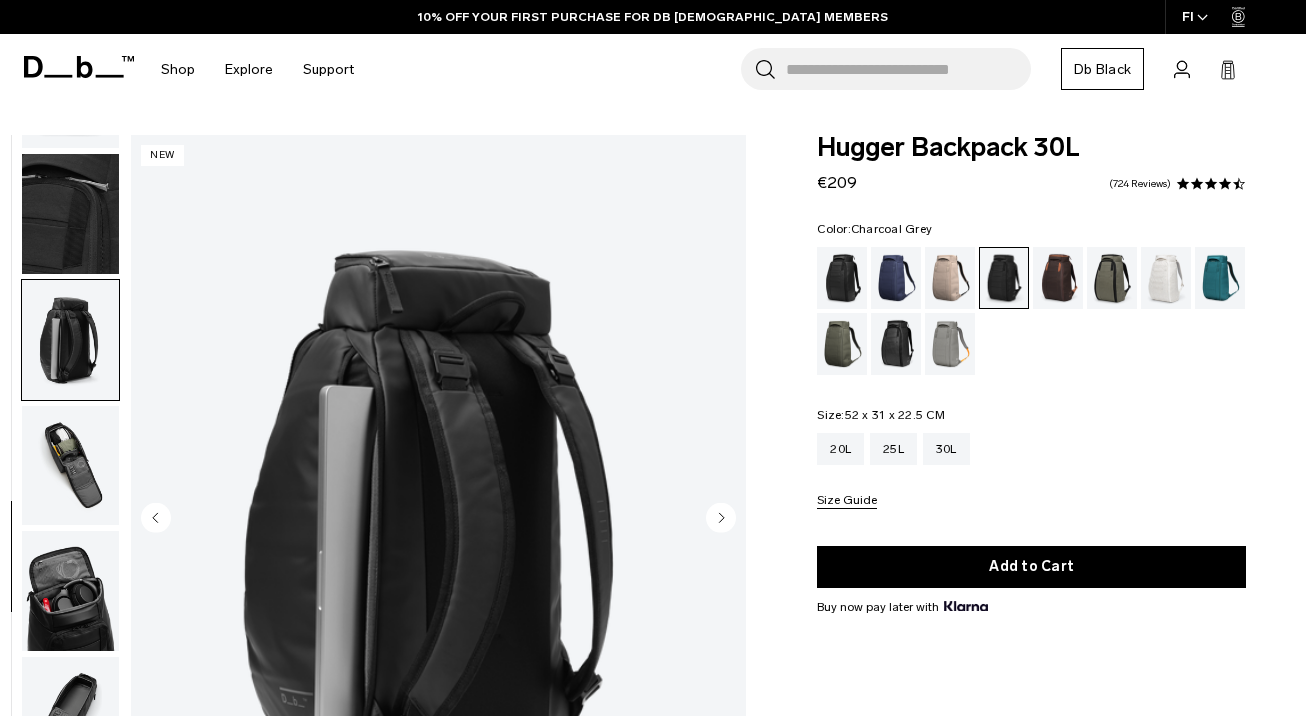 click at bounding box center [70, 466] 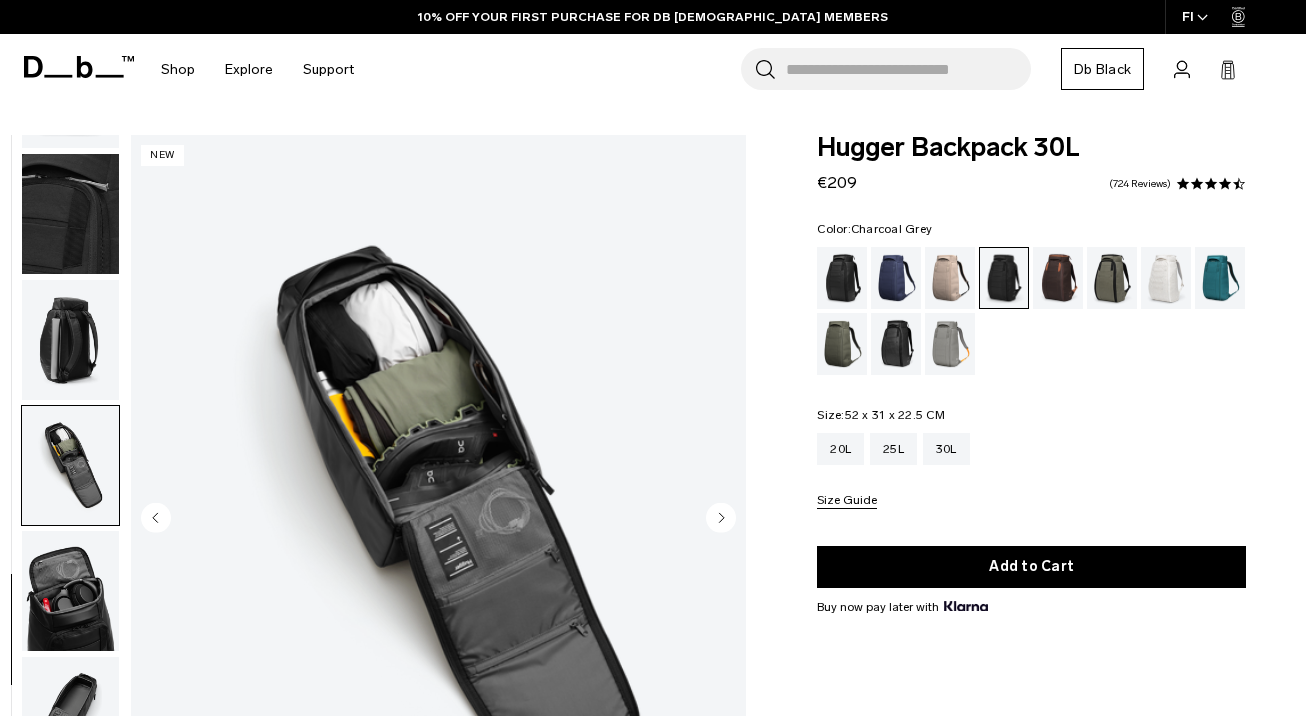 click on "10% OFF YOUR FIRST PURCHASE FOR DB [DEMOGRAPHIC_DATA] MEMBERS" at bounding box center (653, 17) 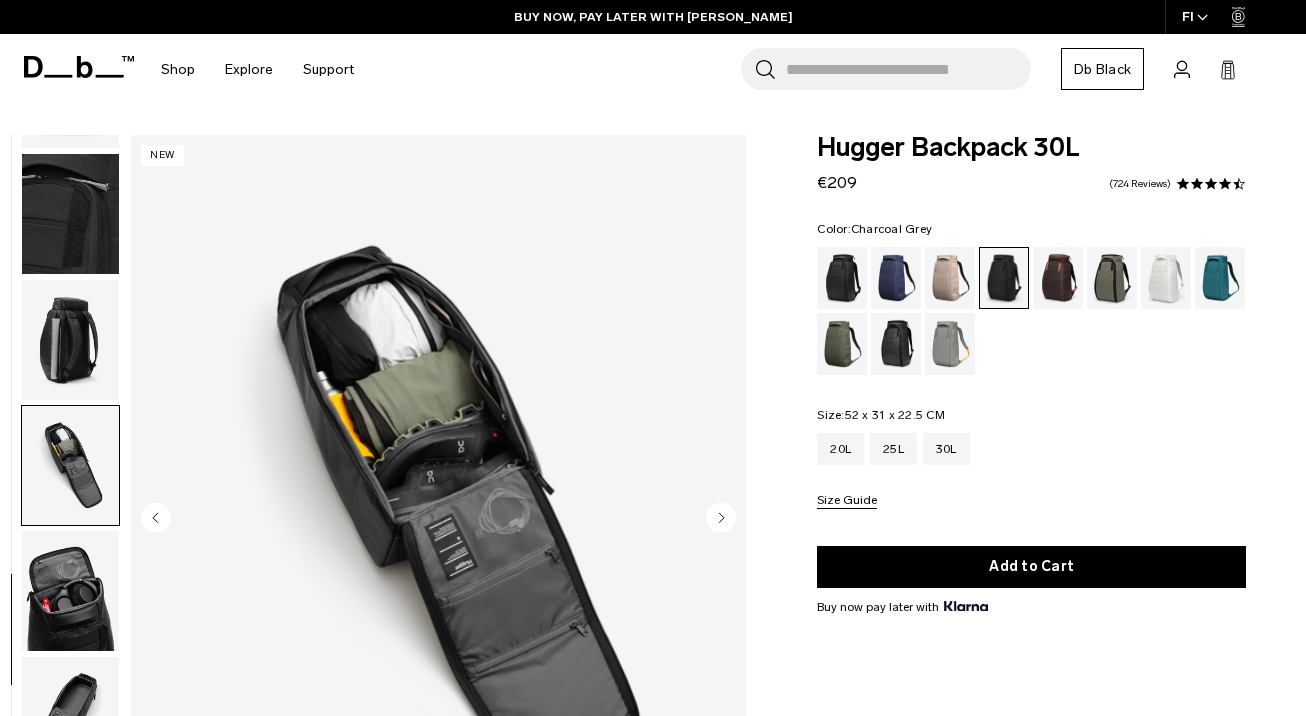 scroll, scrollTop: 0, scrollLeft: 0, axis: both 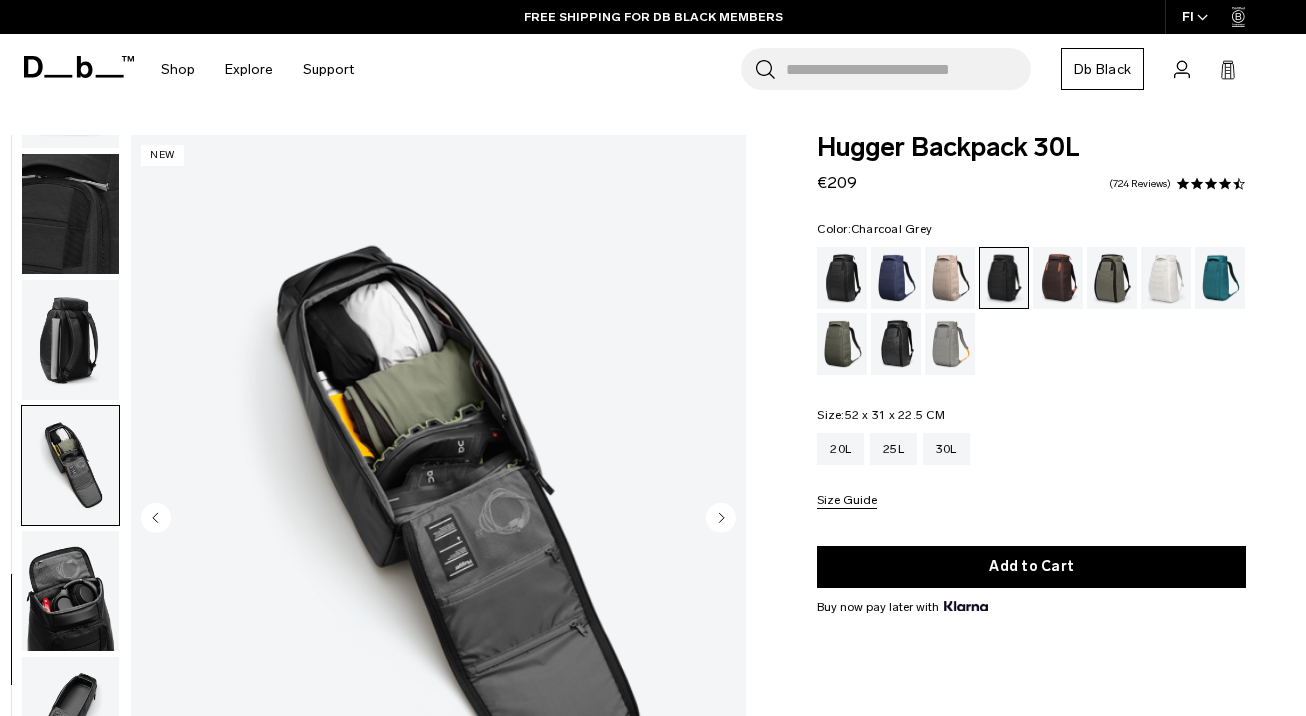 click on "FREE SHIPPING FOR DB BLACK MEMBERS" at bounding box center (653, 17) 